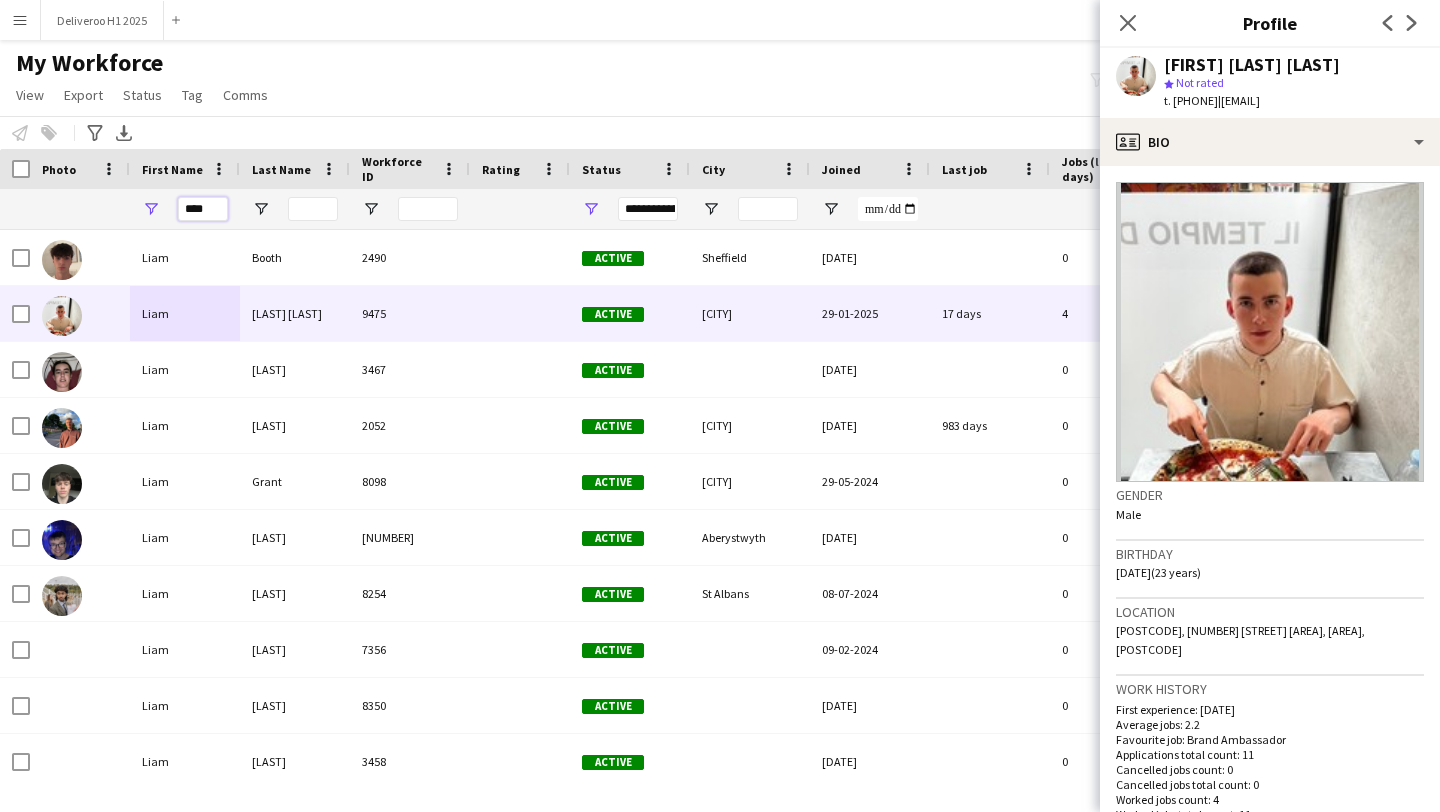 scroll, scrollTop: 0, scrollLeft: 0, axis: both 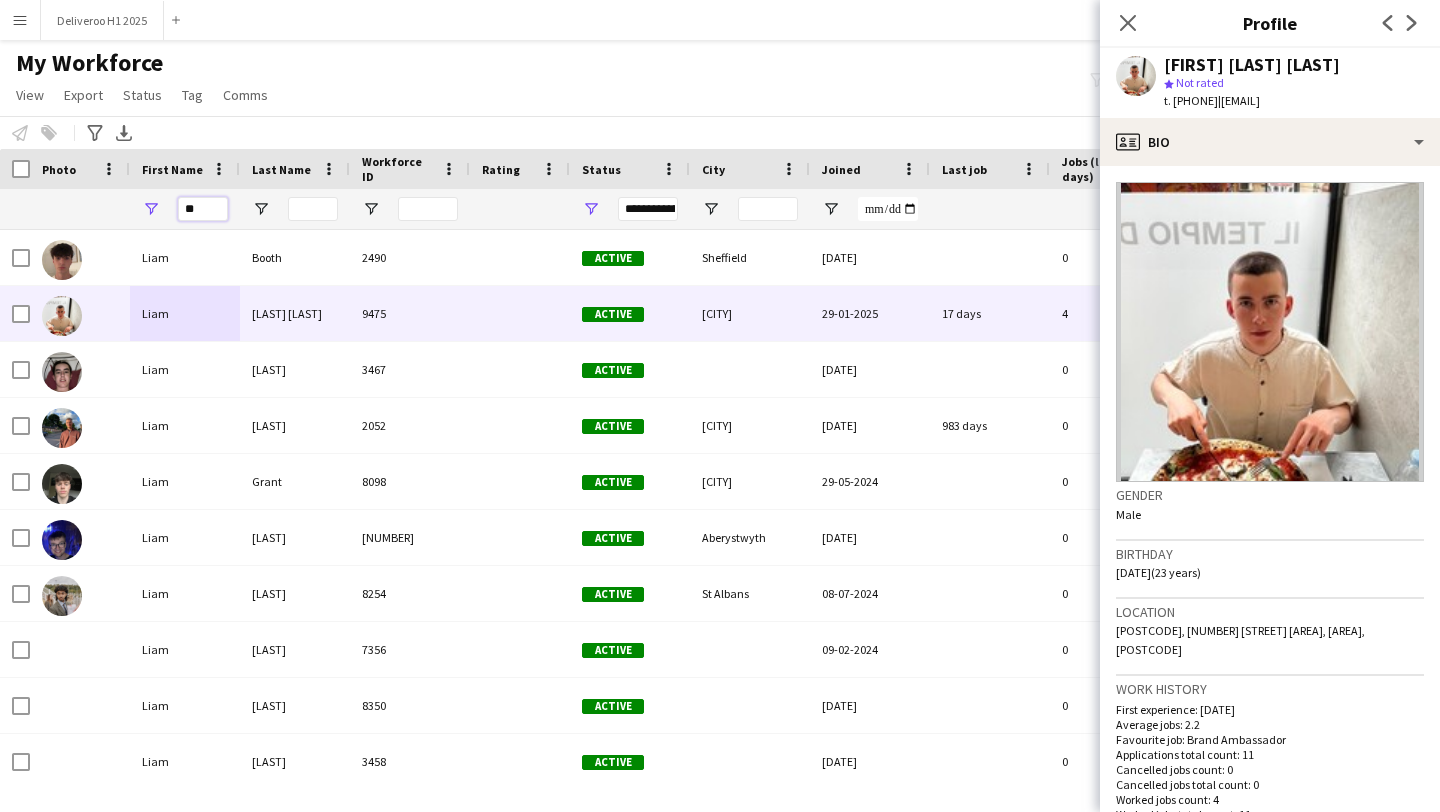 type on "*" 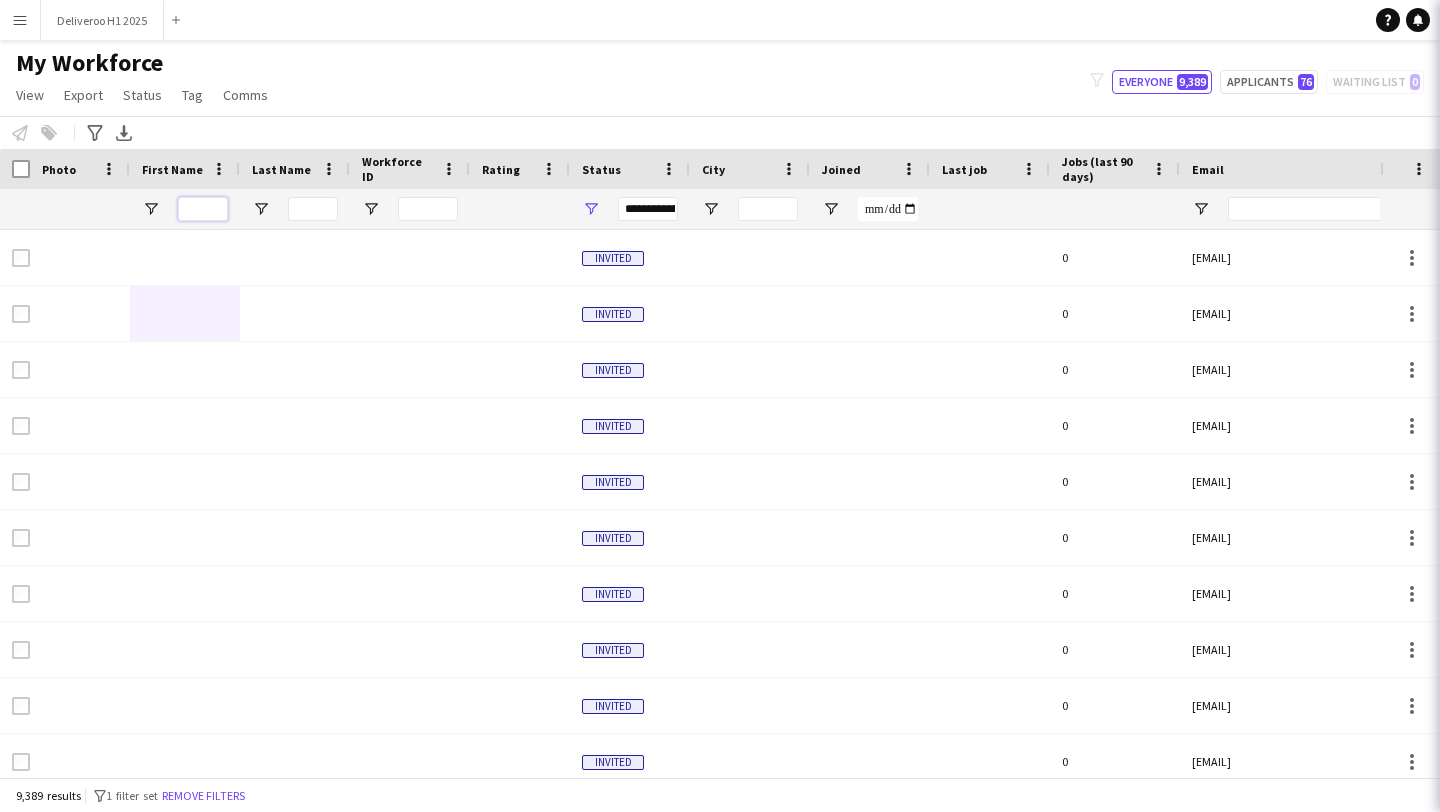 type 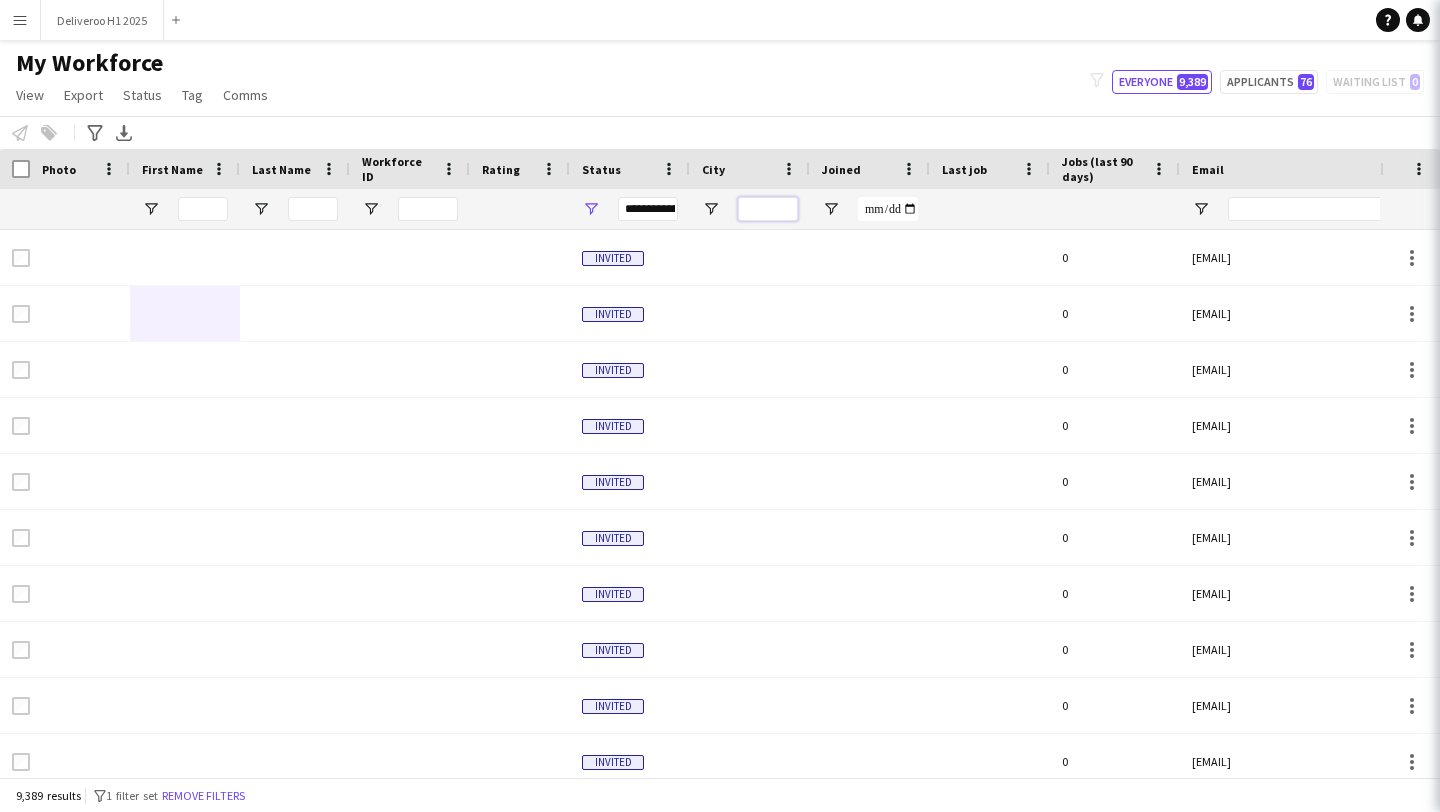 click at bounding box center [768, 209] 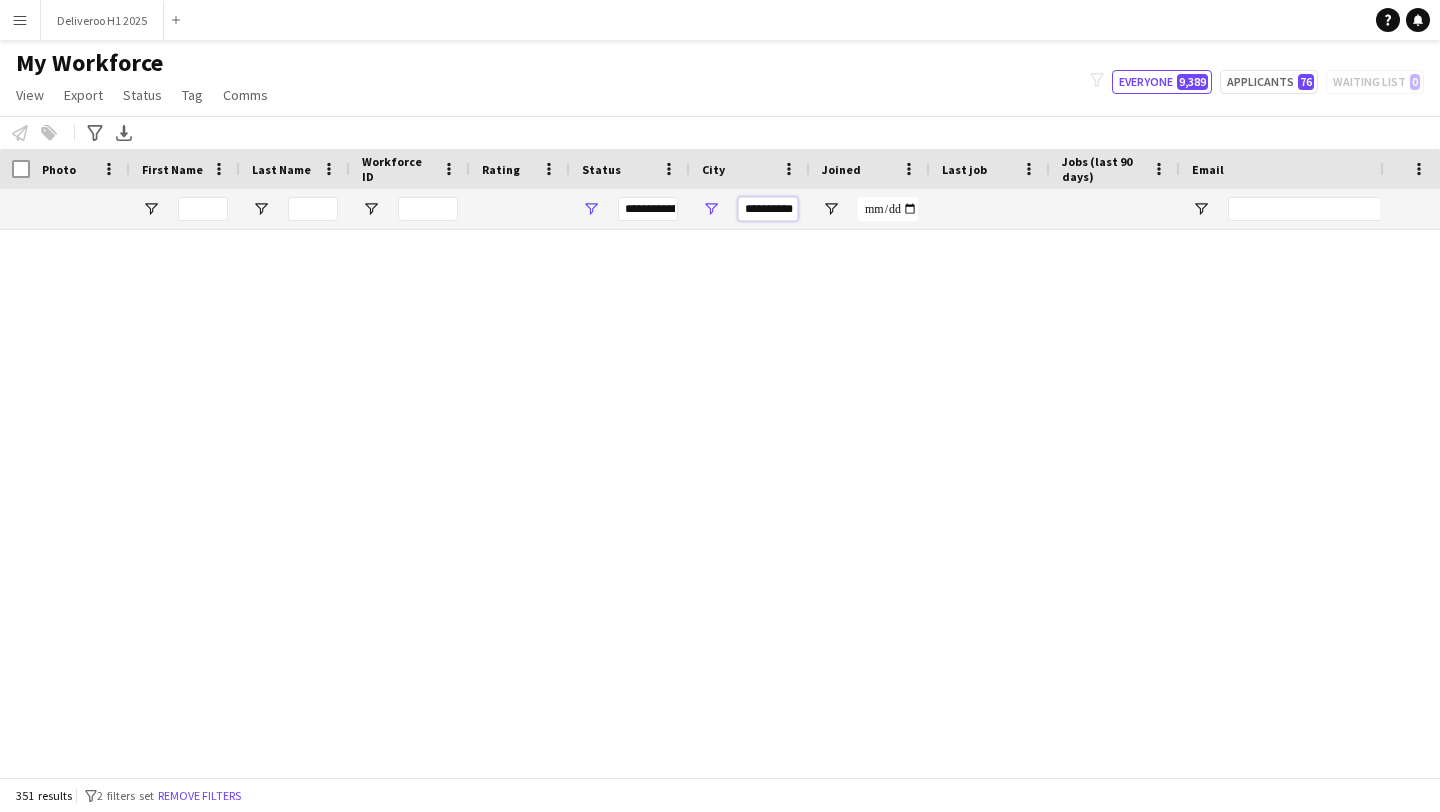 type on "**********" 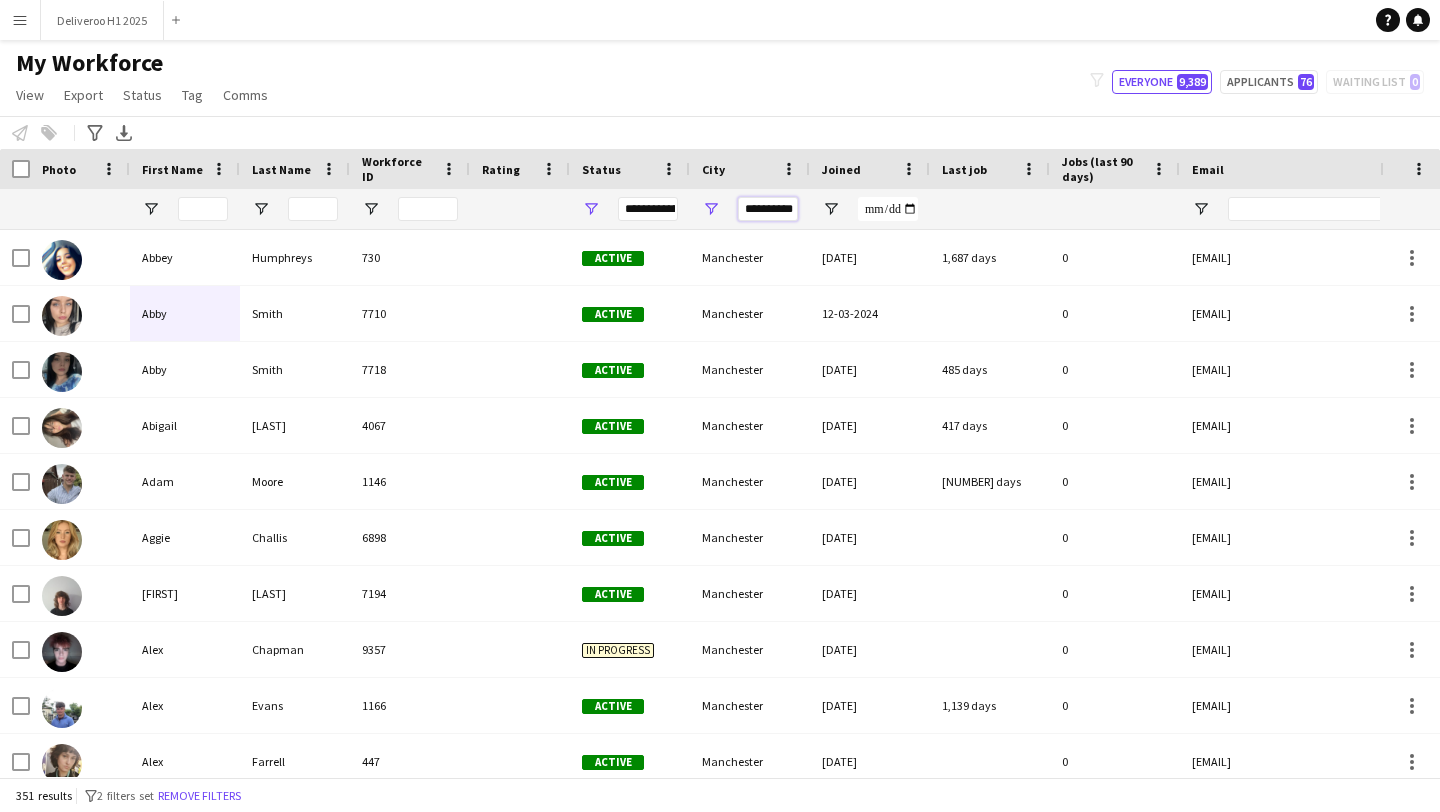scroll, scrollTop: 0, scrollLeft: 9, axis: horizontal 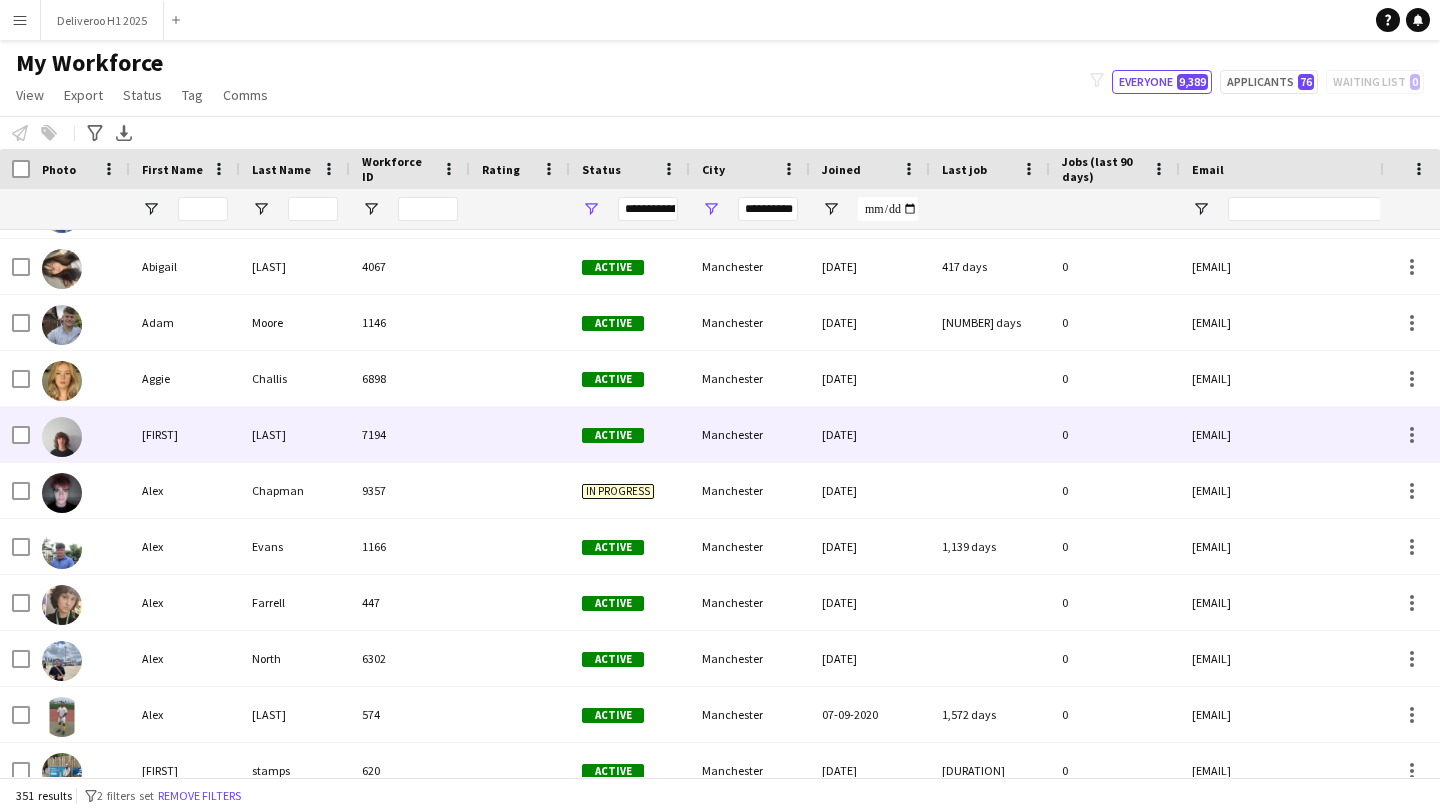 click at bounding box center (520, 434) 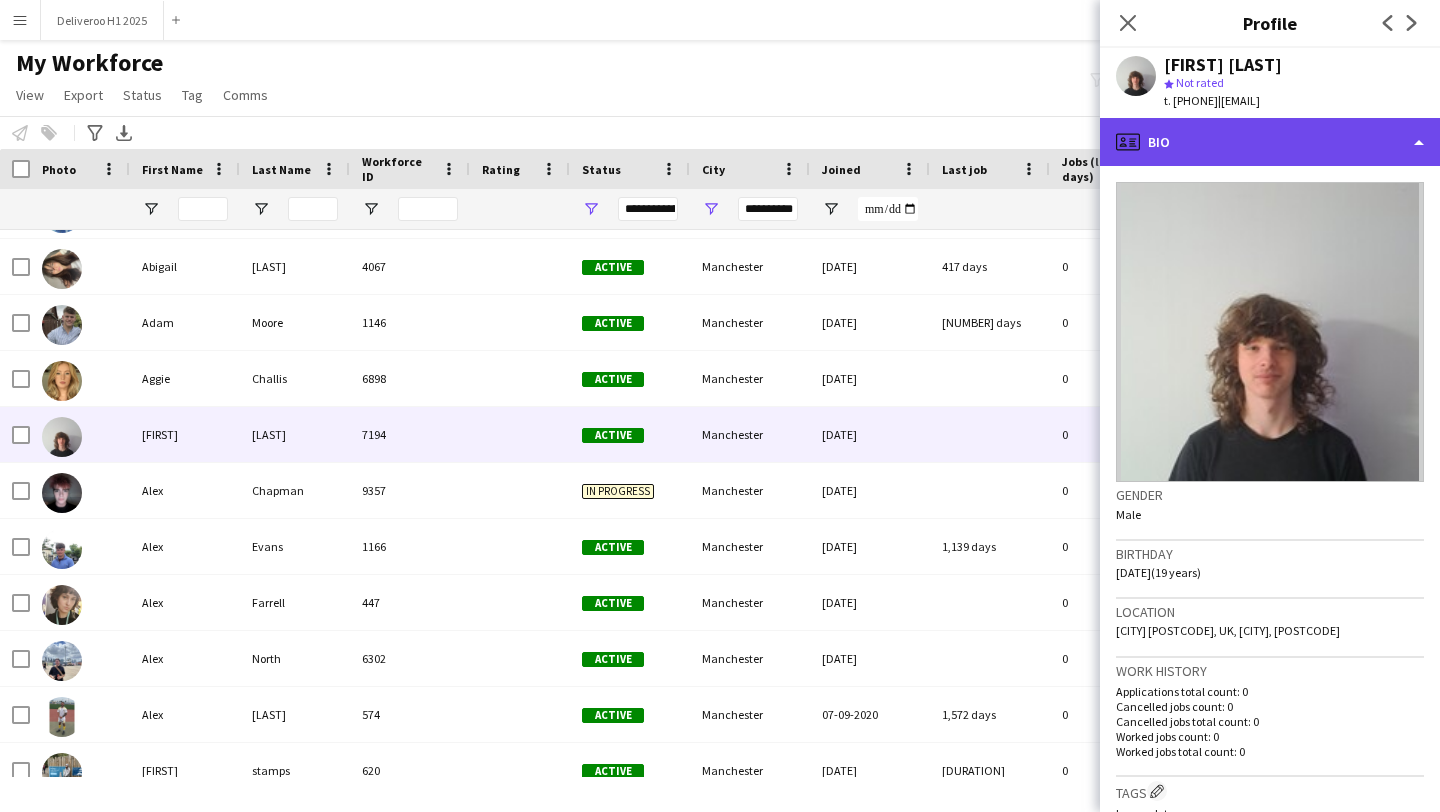 click on "profile
Bio" 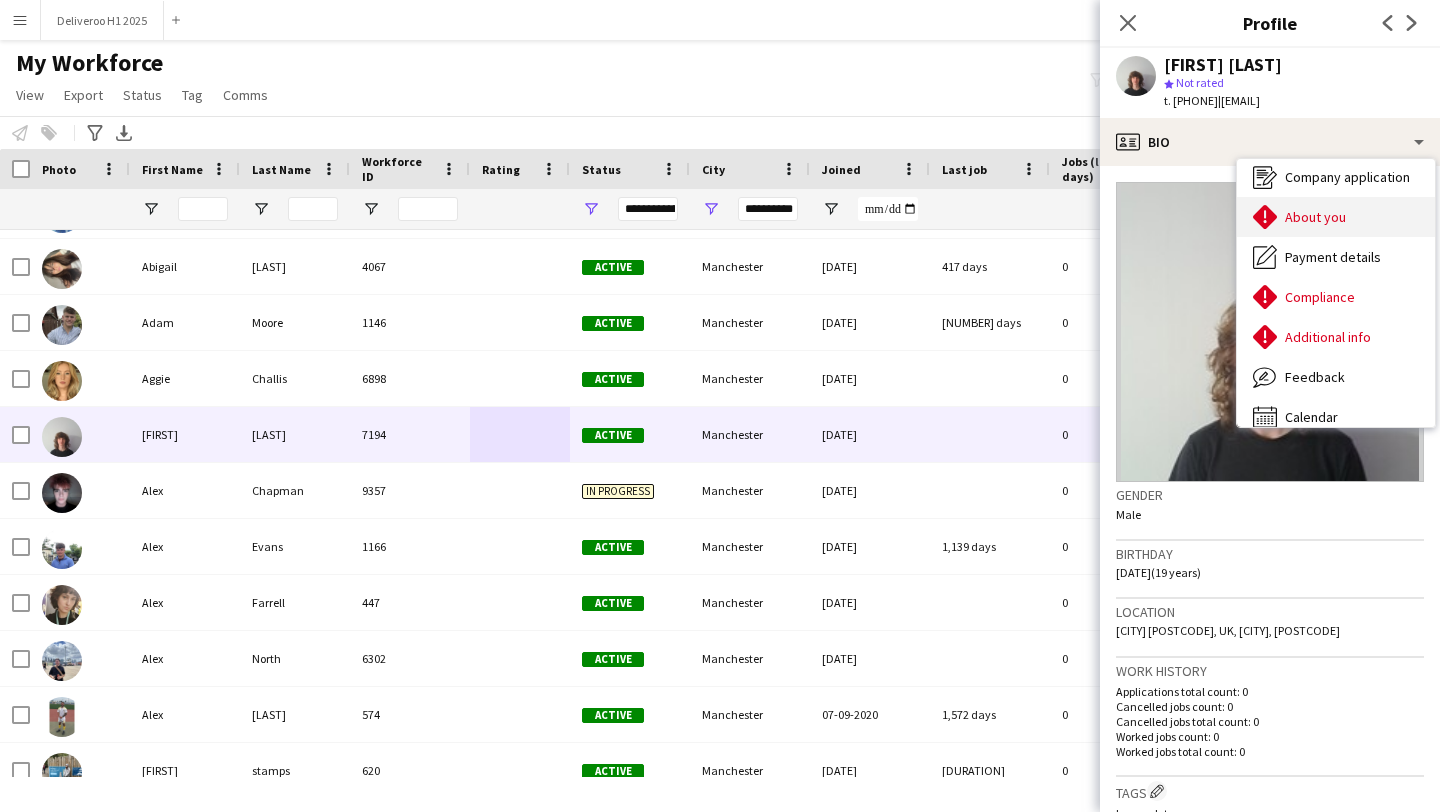 click on "About you" at bounding box center (1315, 217) 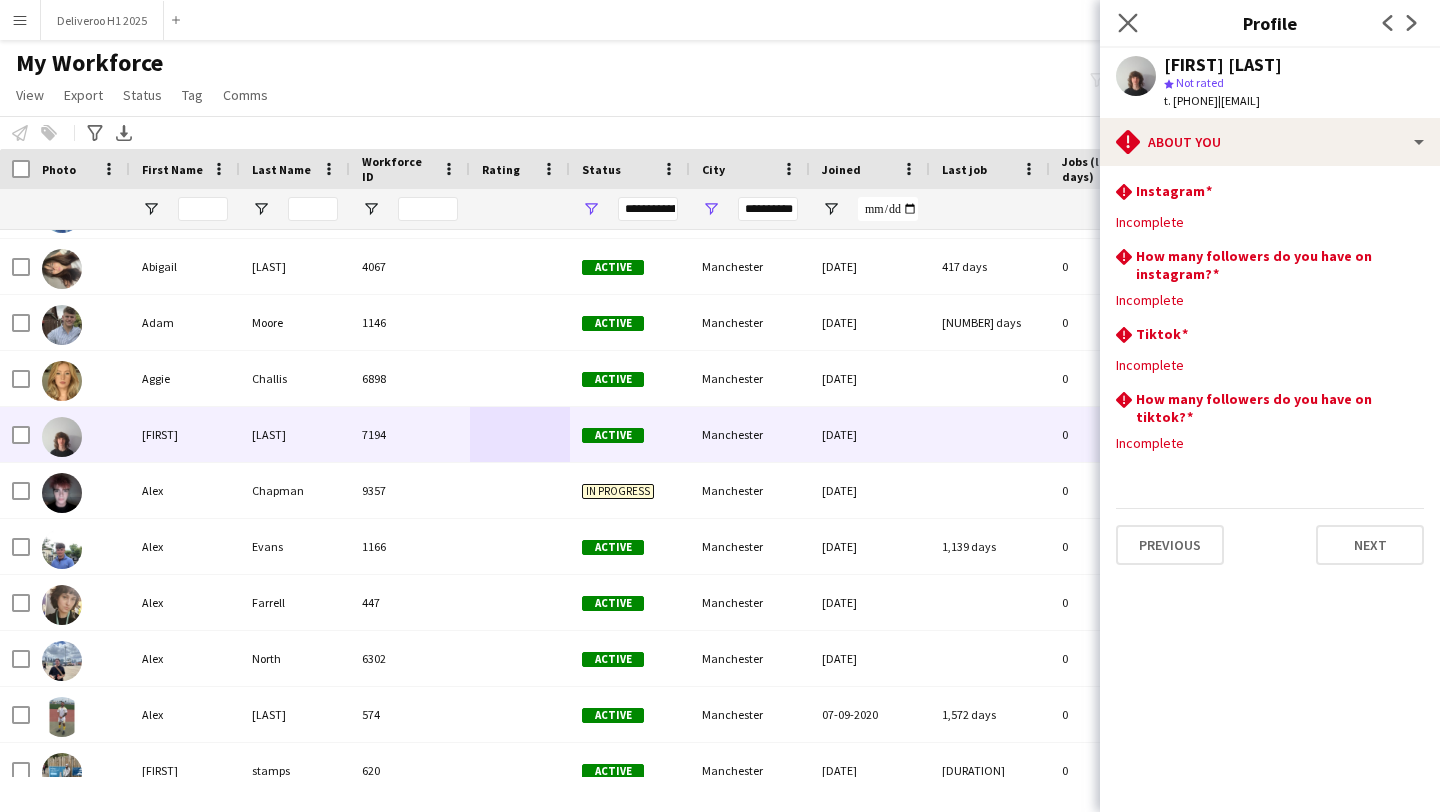 click on "Close pop-in" 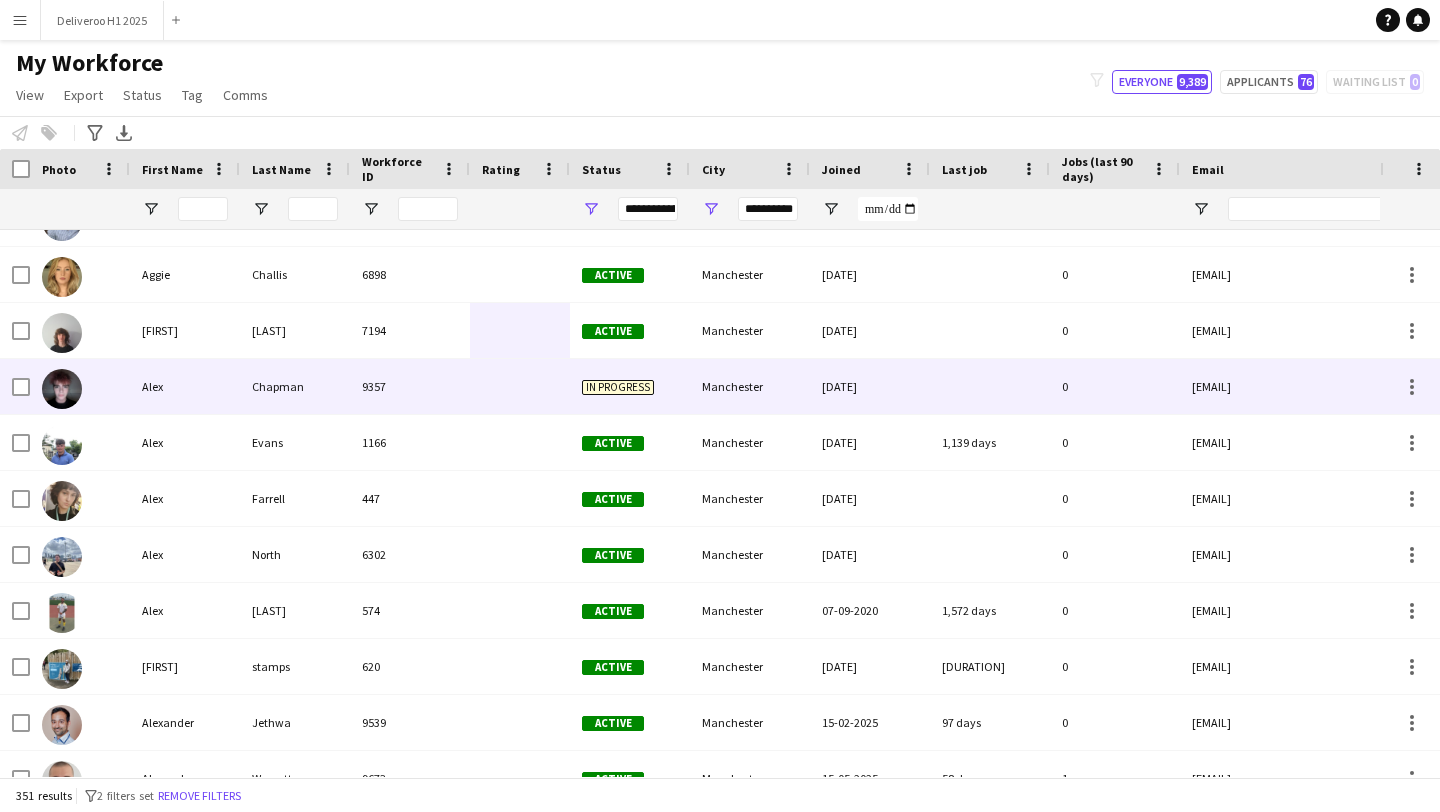 click on "In progress" at bounding box center [630, 386] 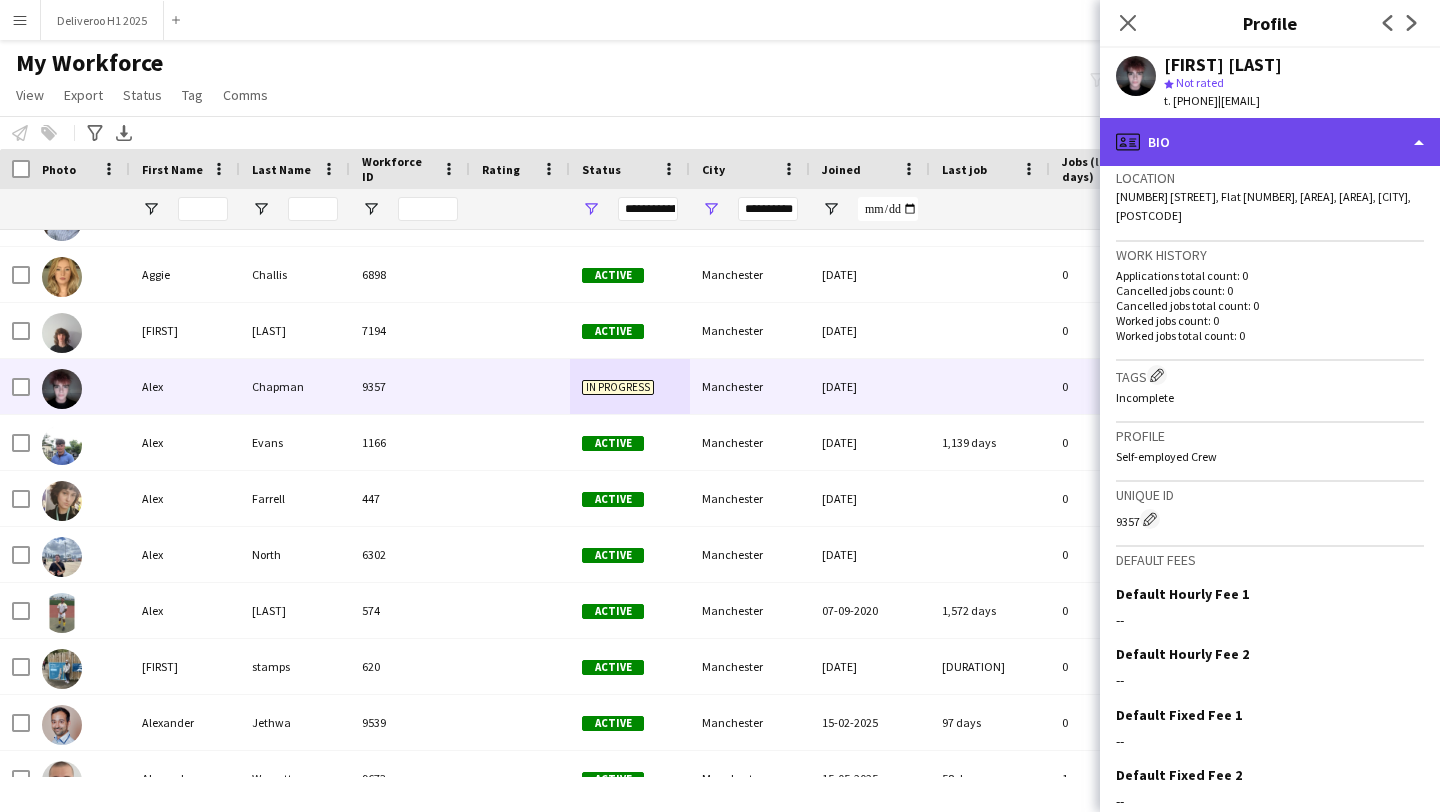 click on "profile
Bio" 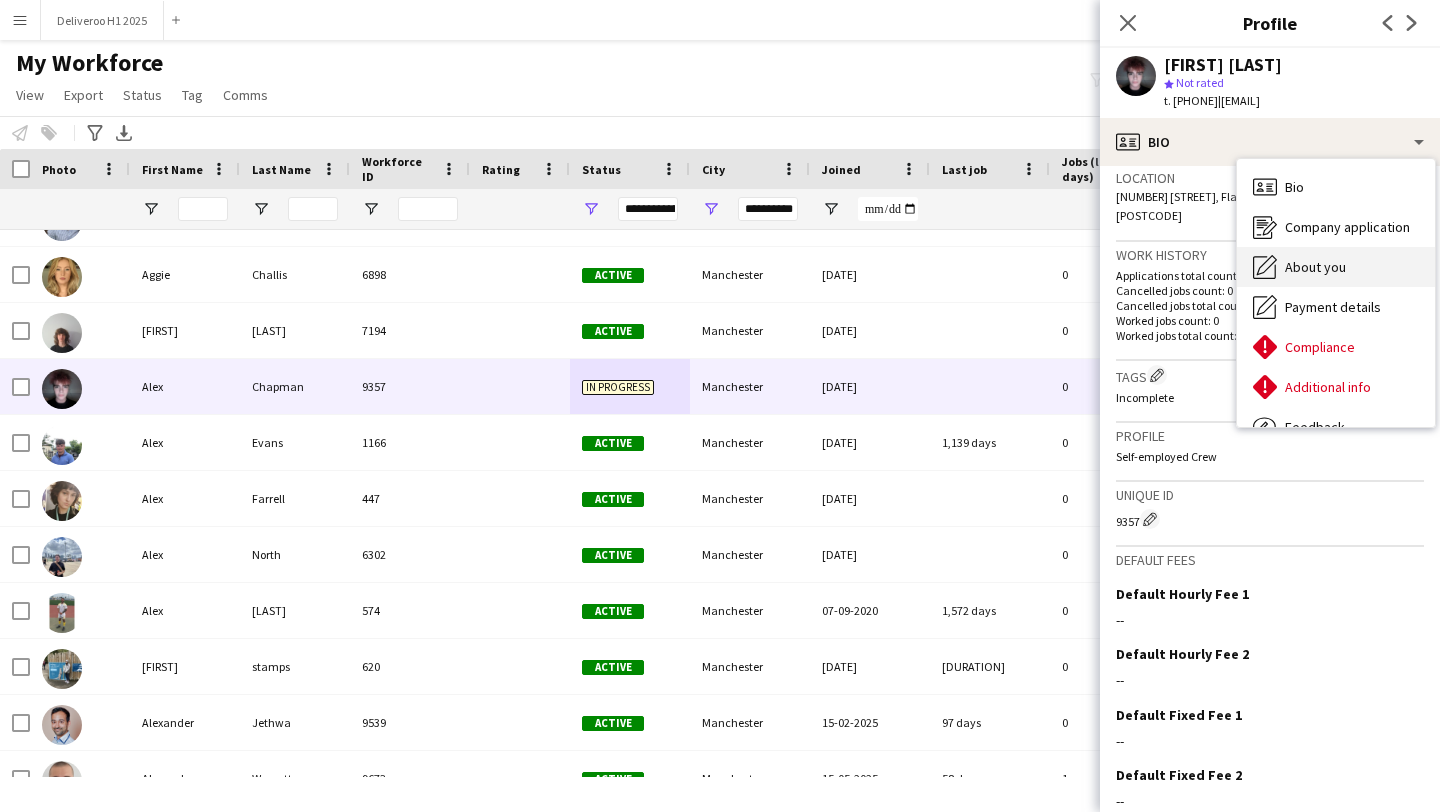 click on "About you" at bounding box center [1315, 267] 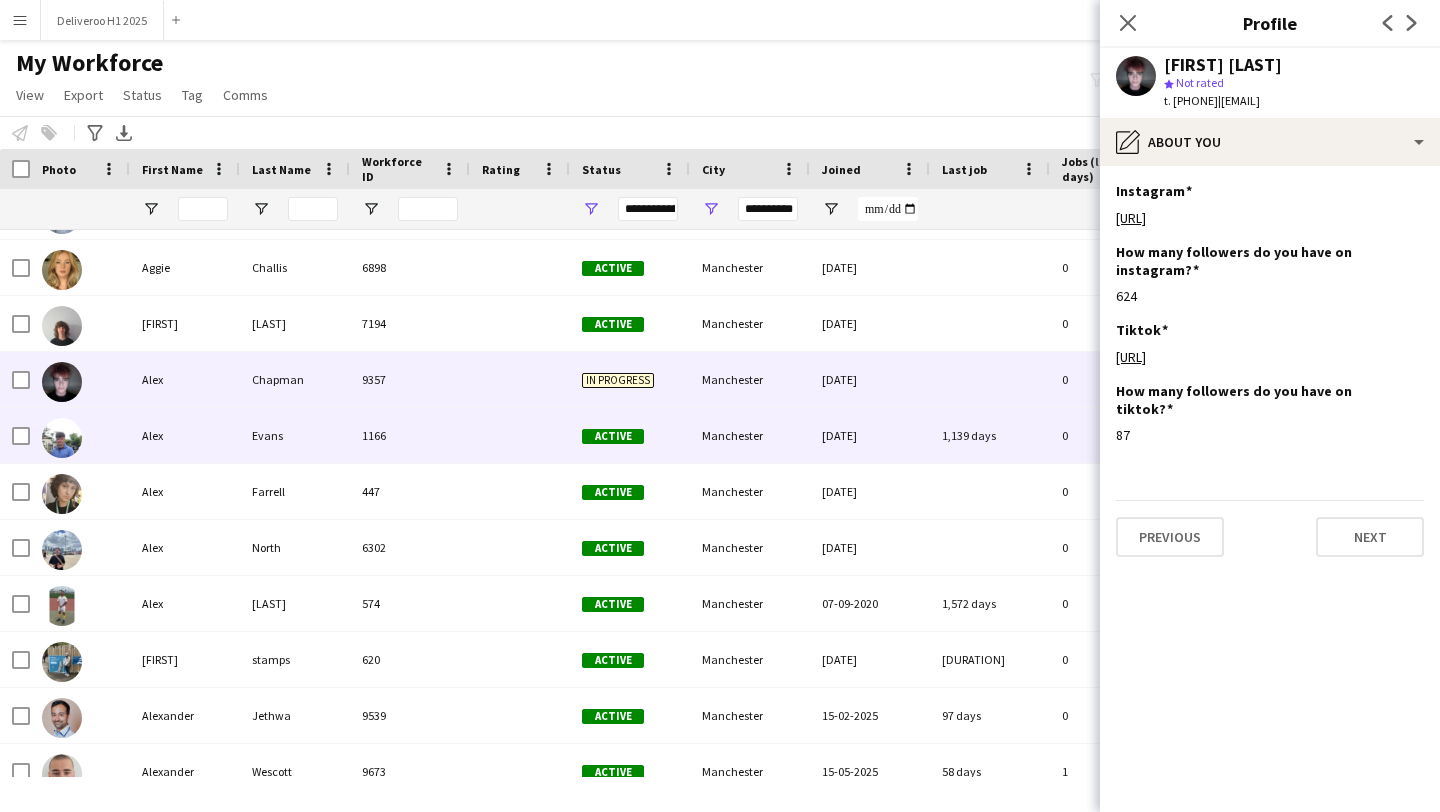 click on "[DATE]" at bounding box center [870, 435] 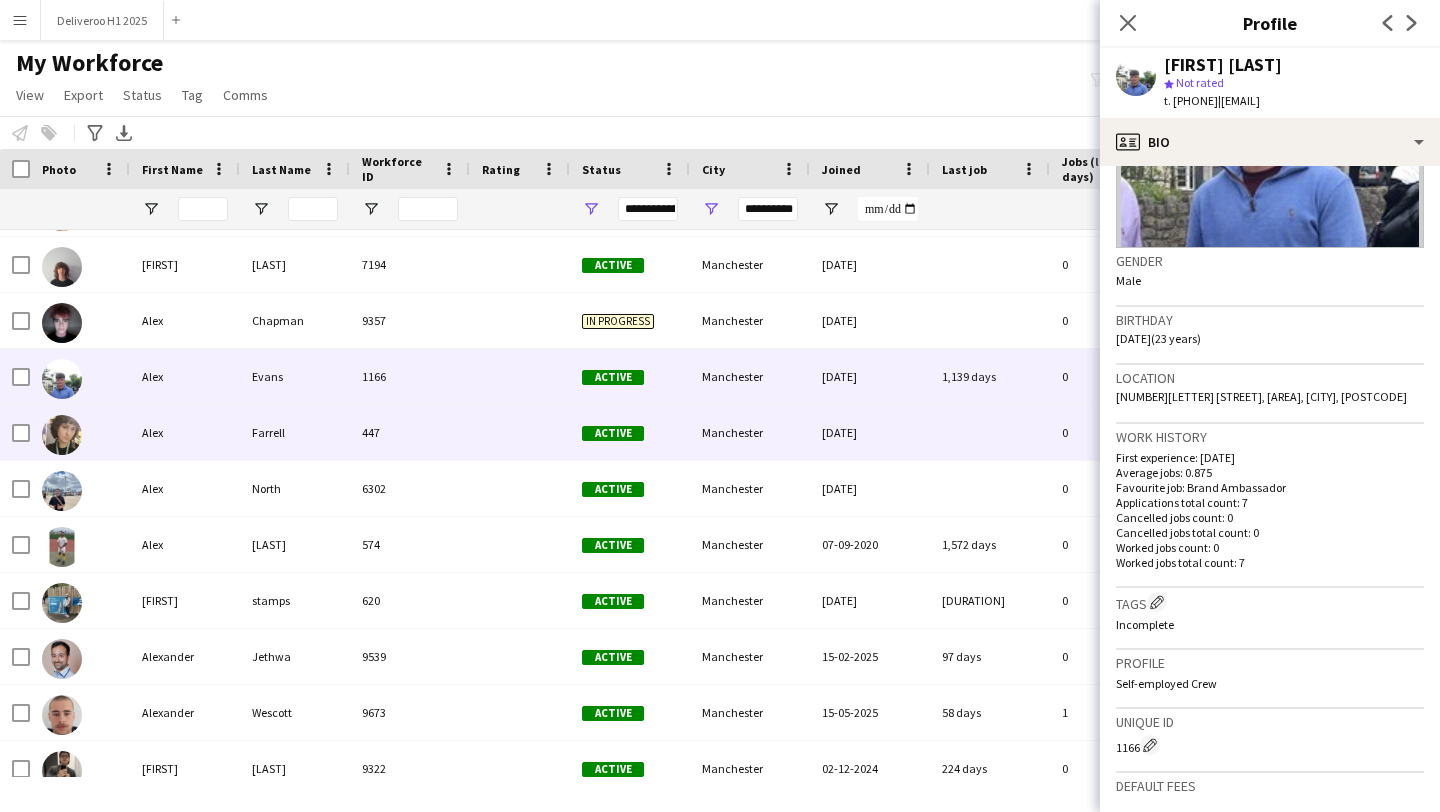 click on "[DATE]" at bounding box center (870, 432) 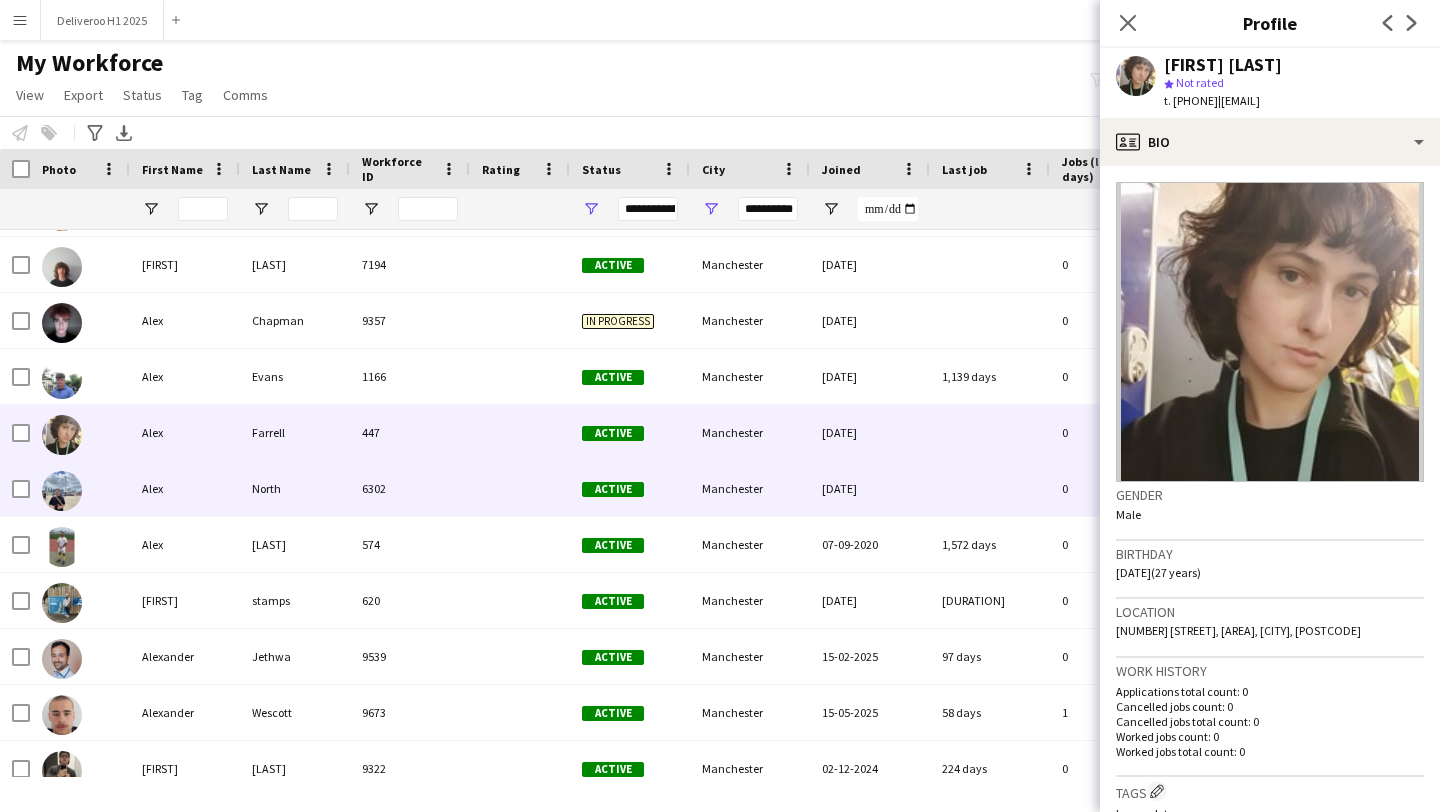 click on "[DATE]" at bounding box center (870, 488) 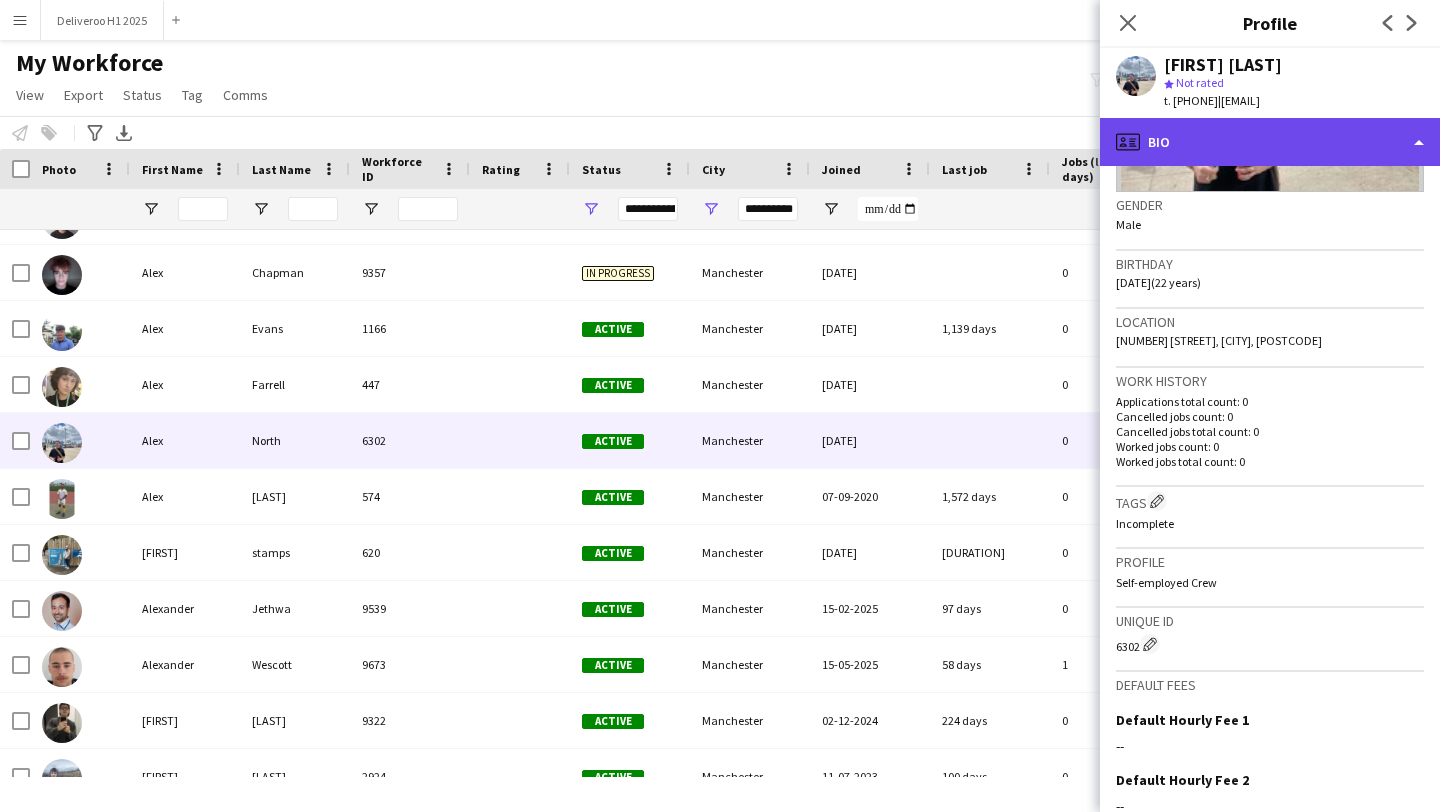 click on "profile
Bio" 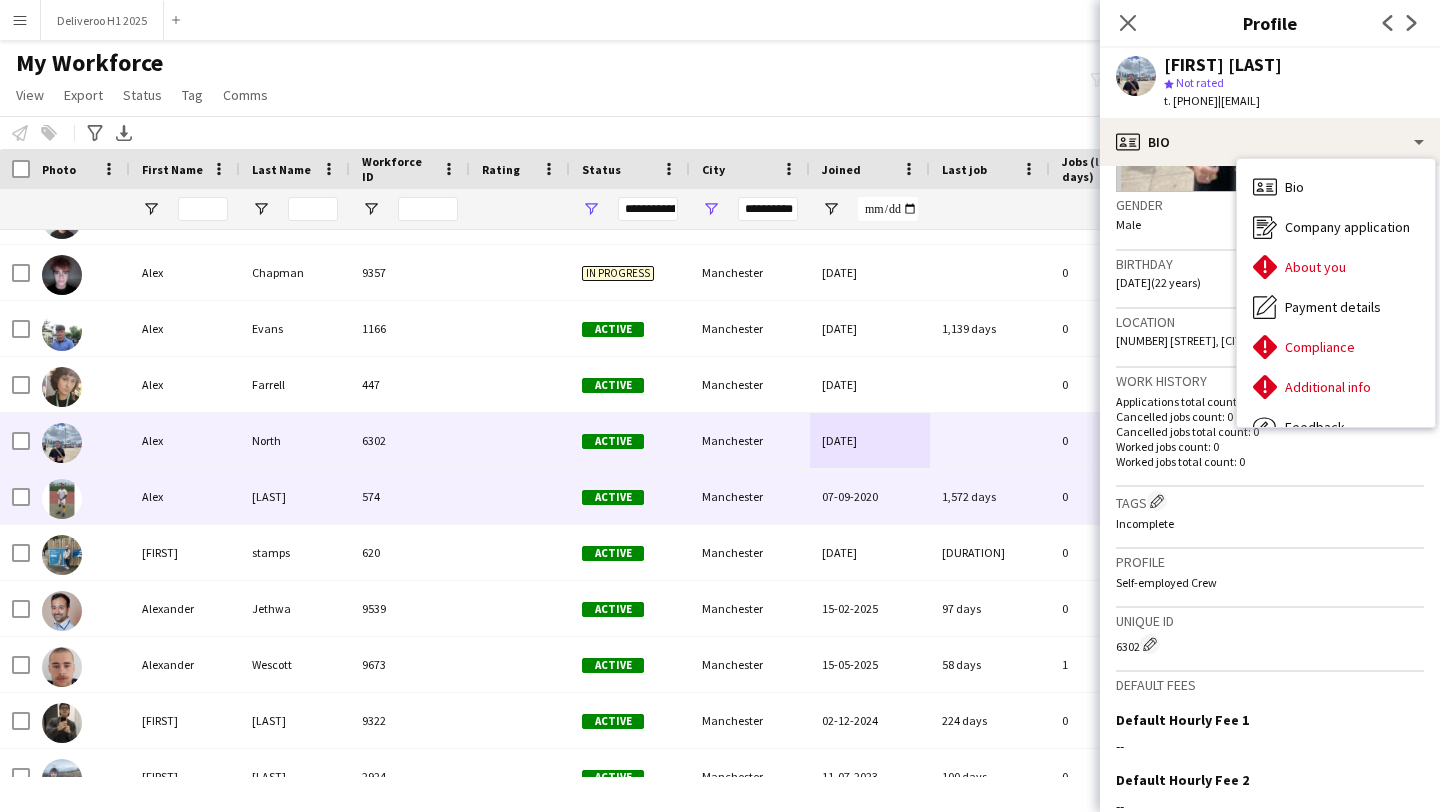 click on "07-09-2020" at bounding box center (870, 496) 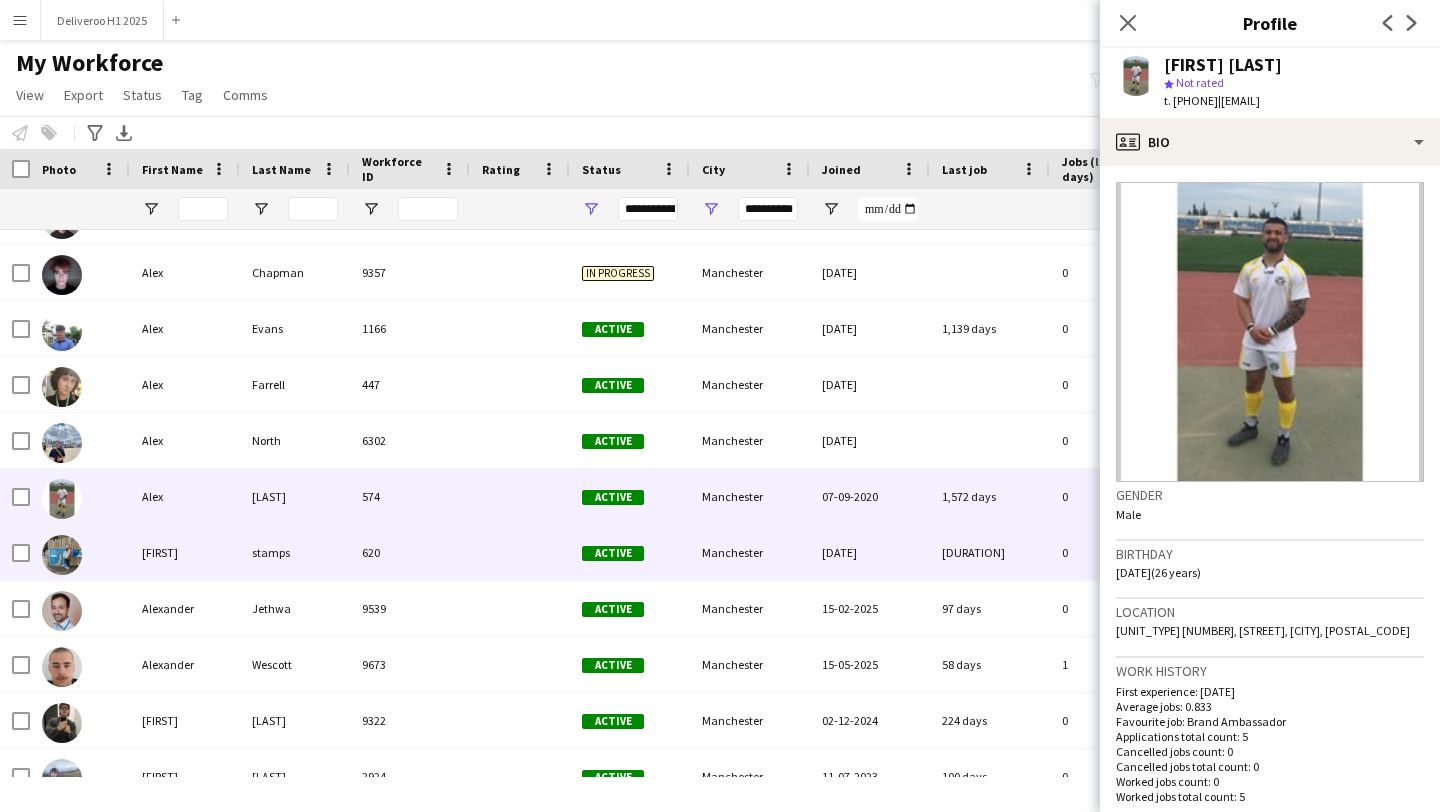click on "Manchester" at bounding box center [750, 552] 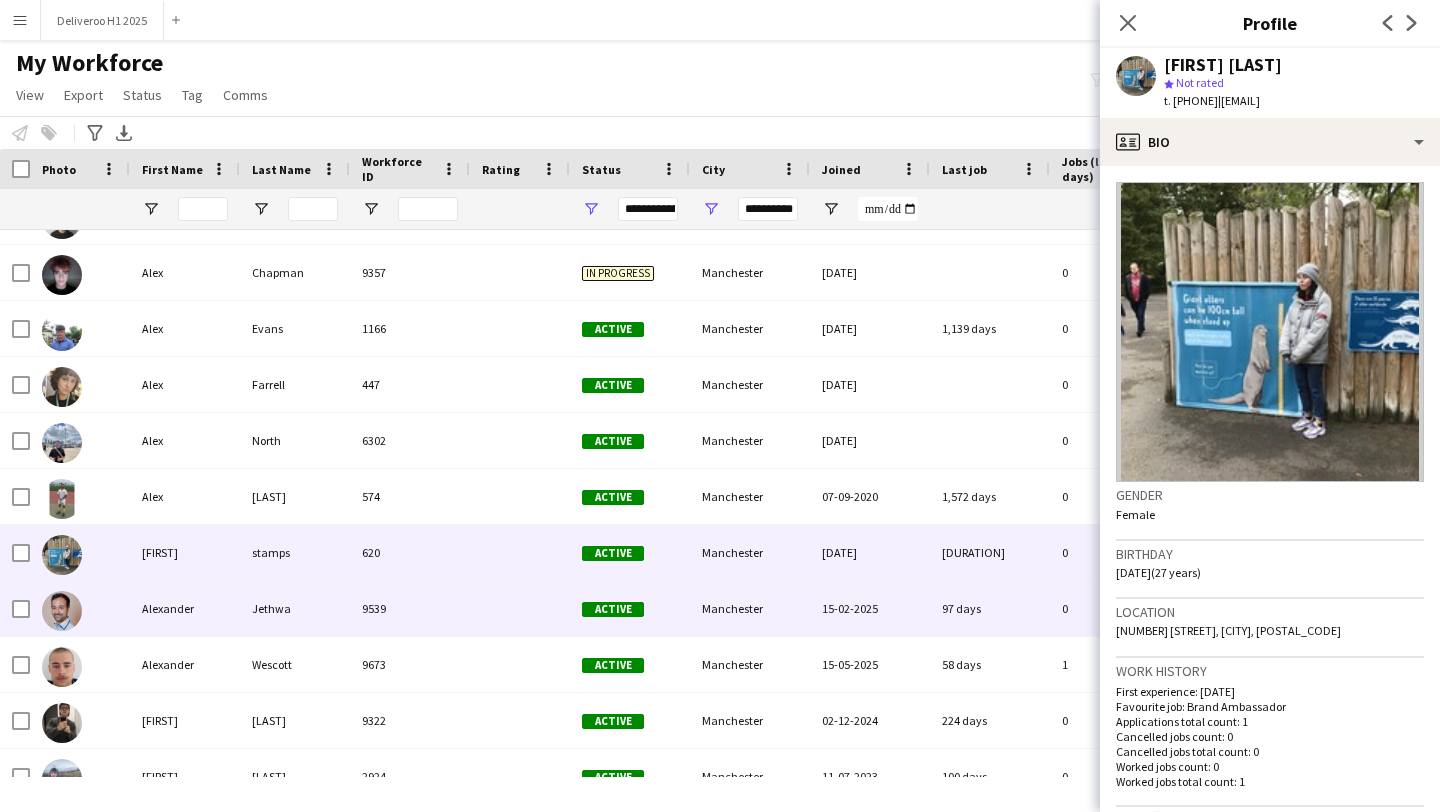 click on "Manchester" at bounding box center (750, 608) 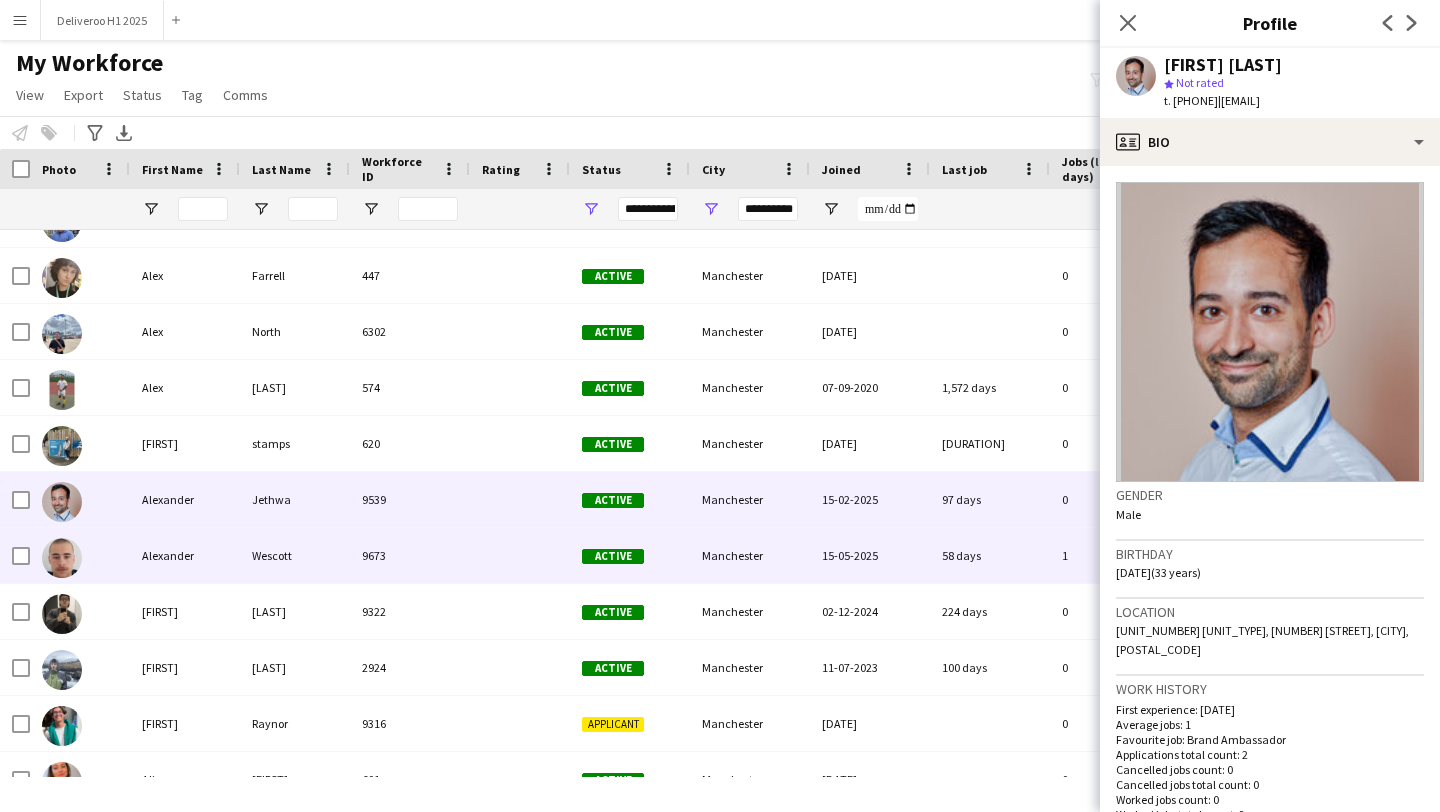 click on "Manchester" at bounding box center (750, 555) 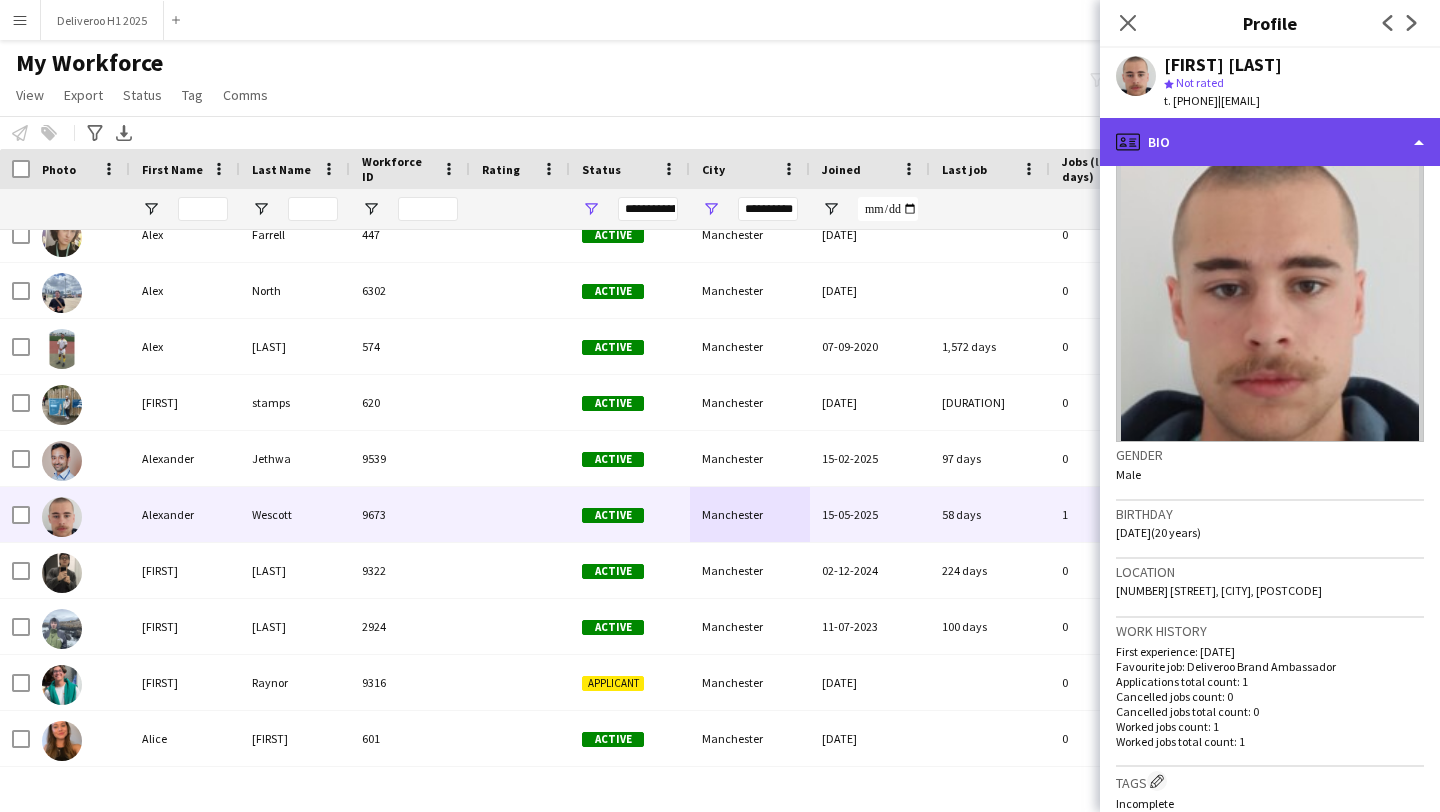 click on "profile
Bio" 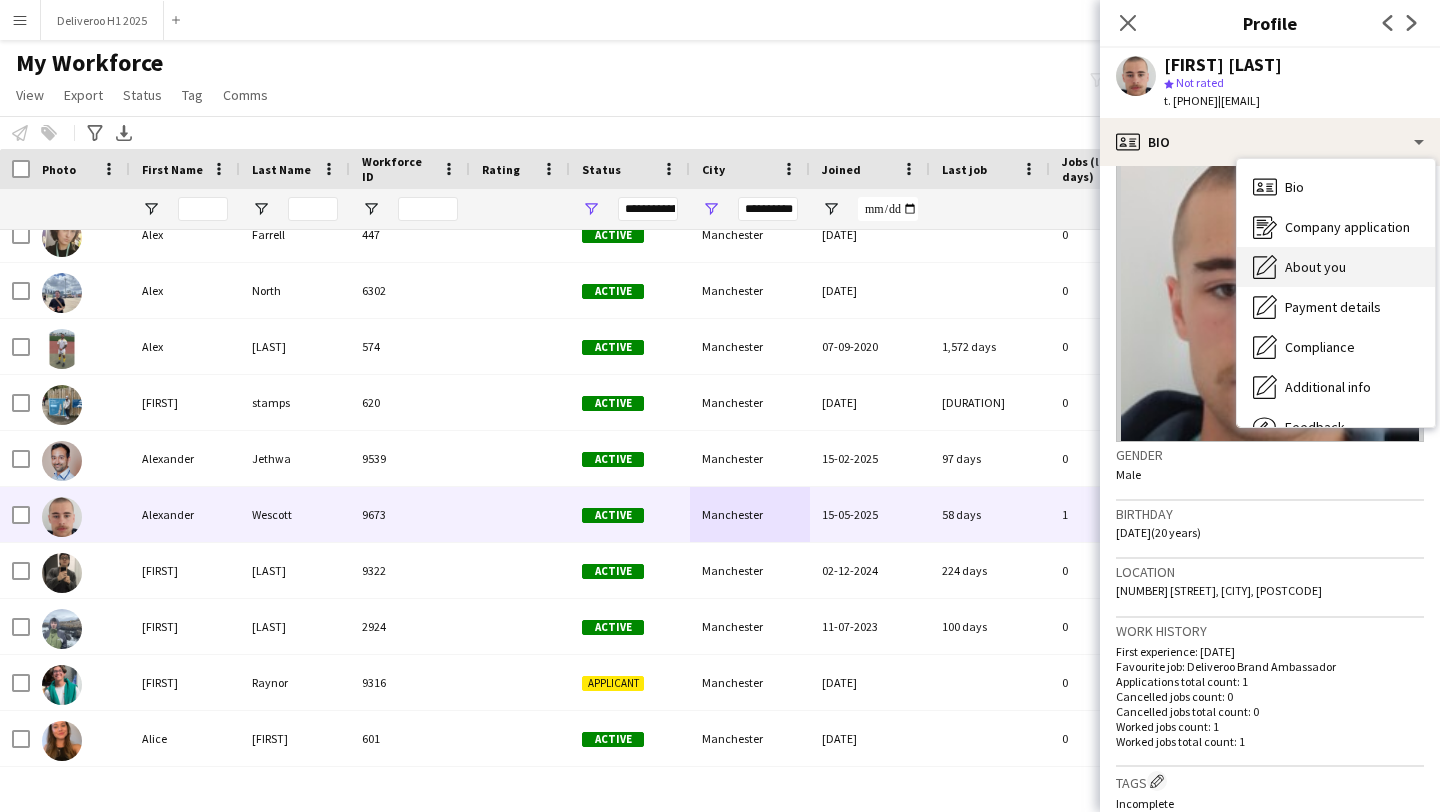 click on "About you" at bounding box center (1315, 267) 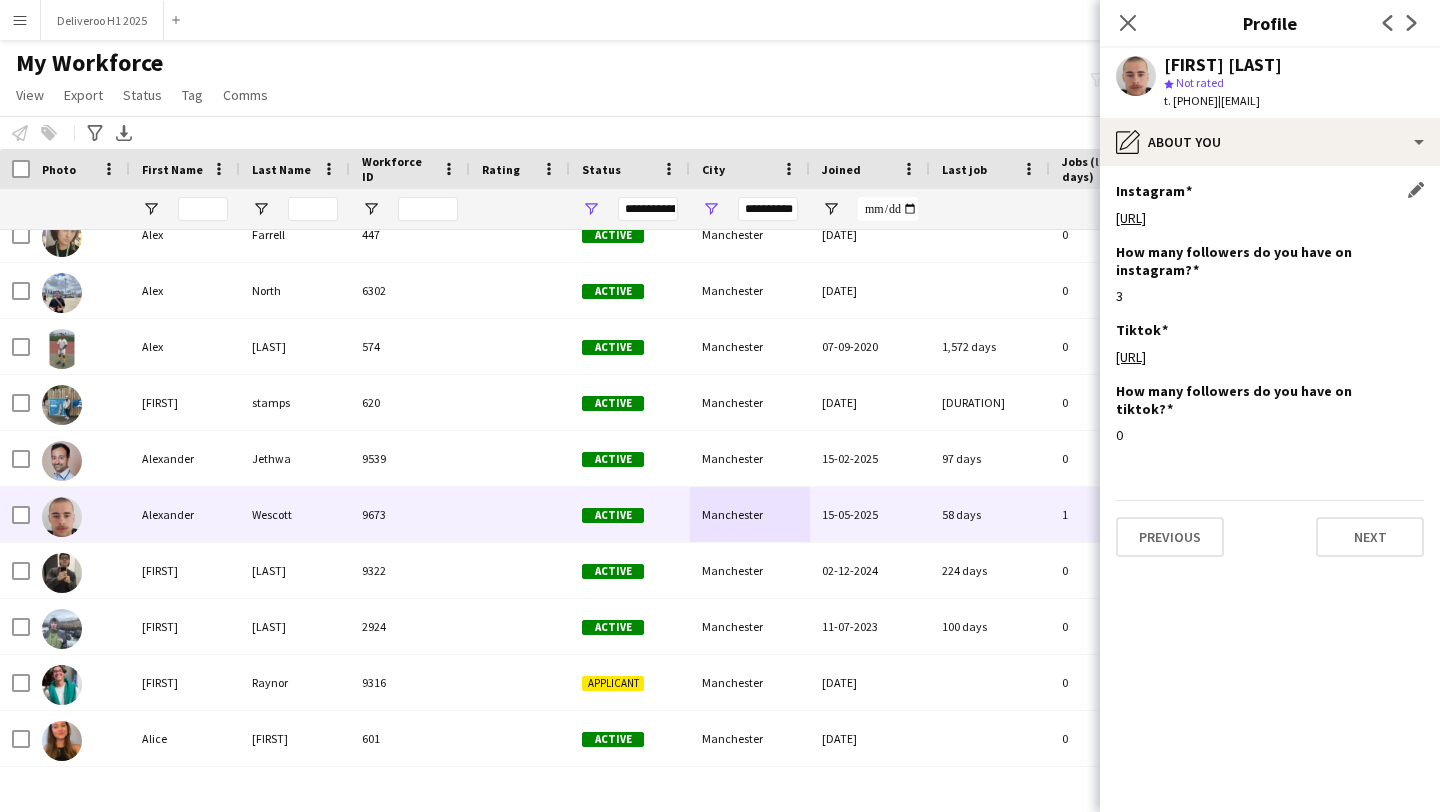 click on "[URL]" 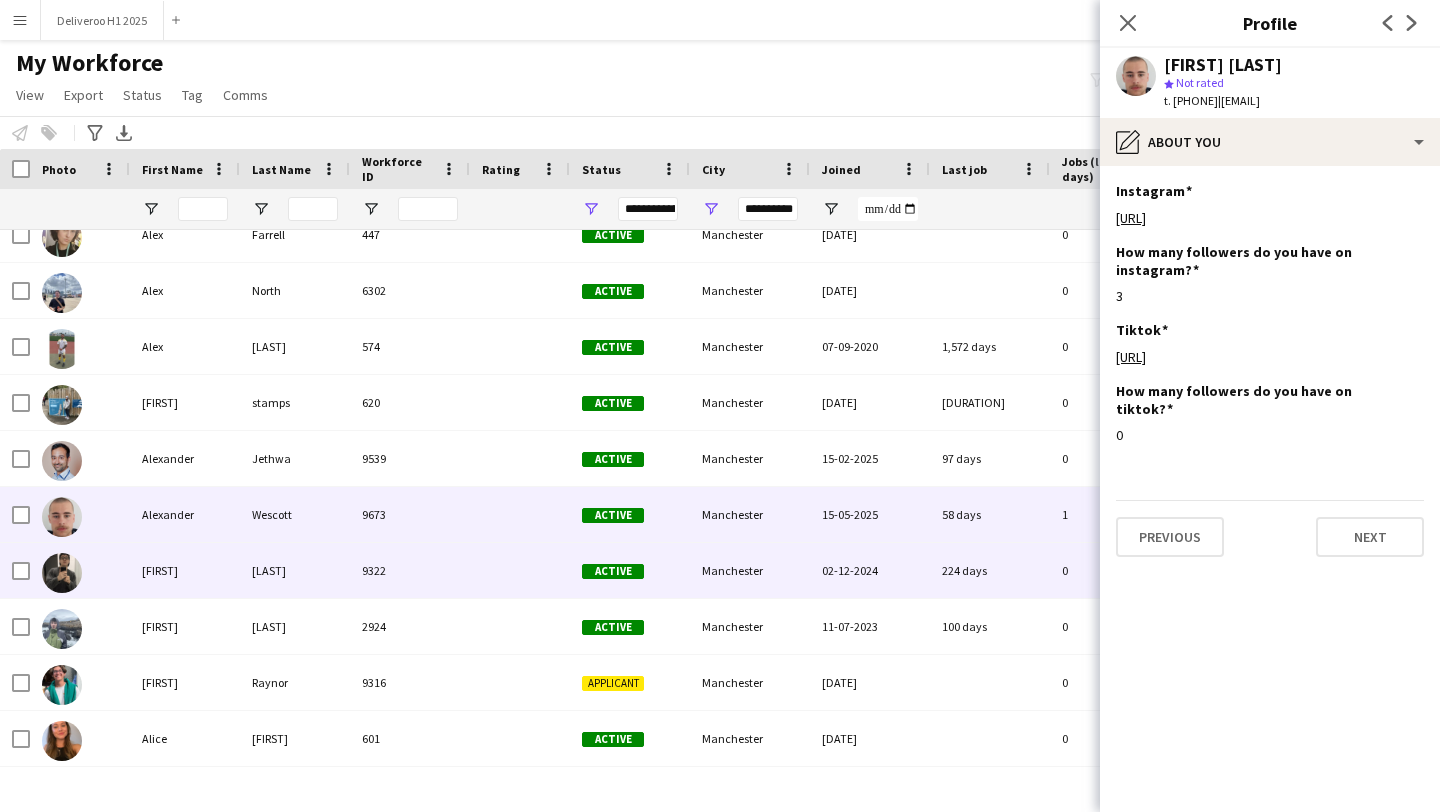 click at bounding box center [520, 570] 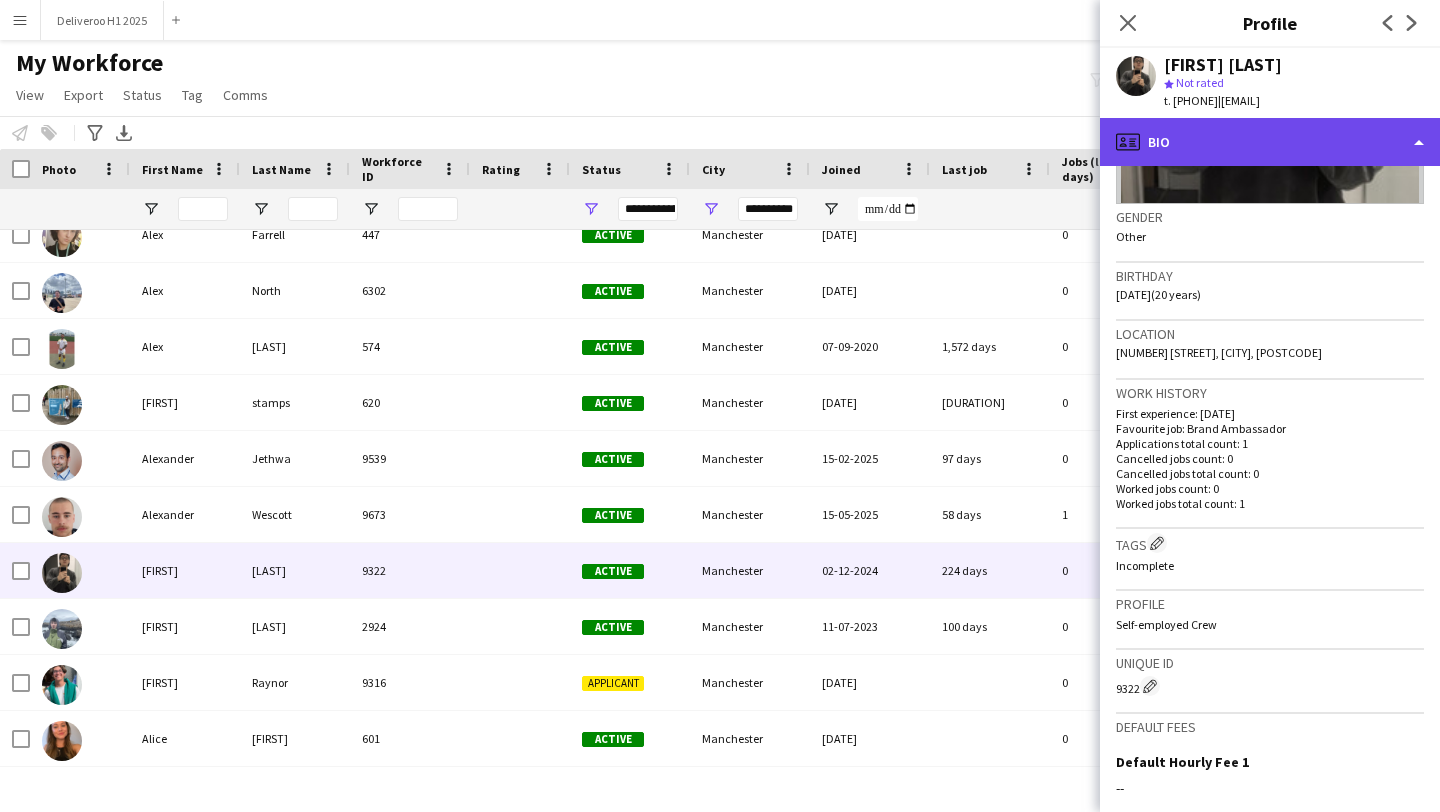 click on "profile
Bio" 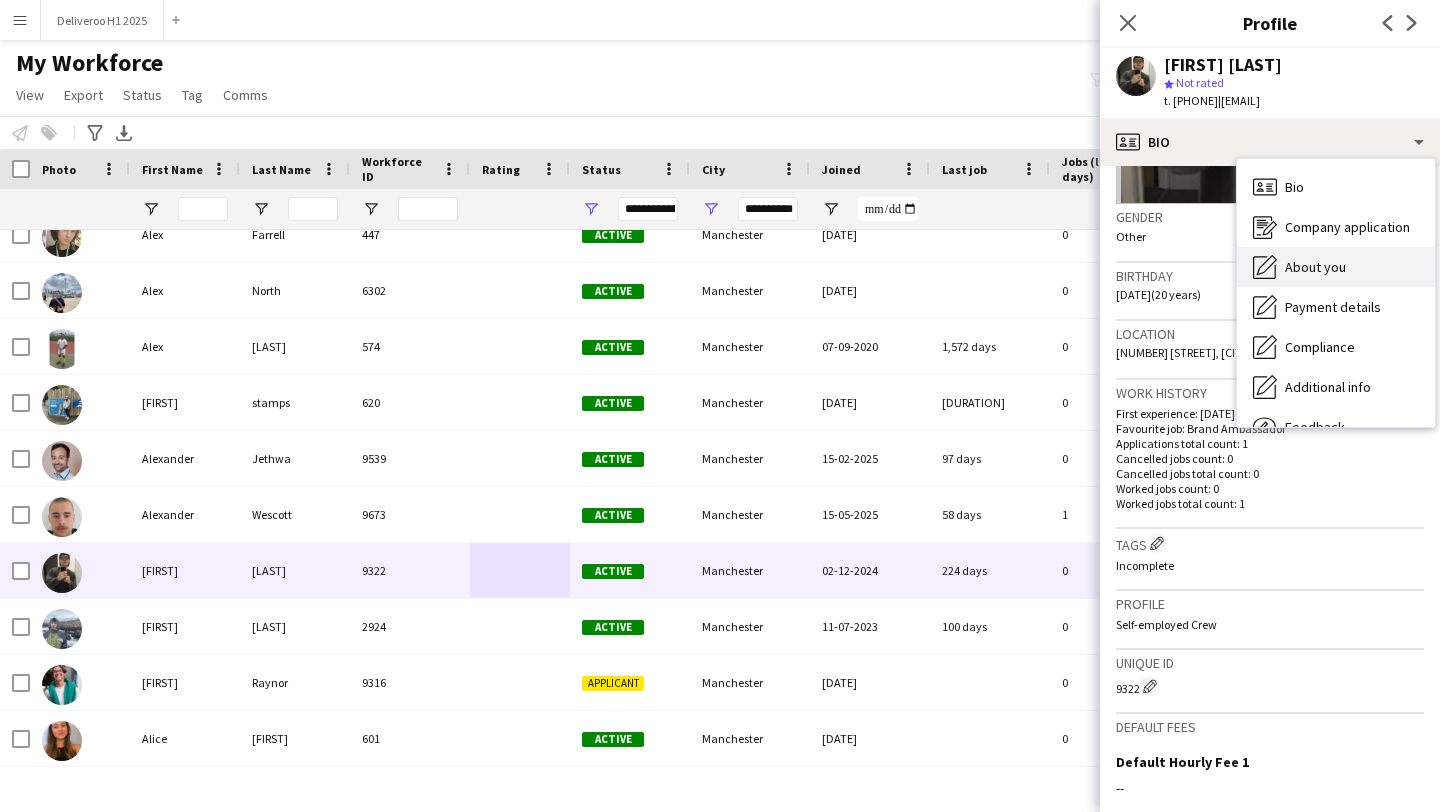 click on "About you" at bounding box center [1315, 267] 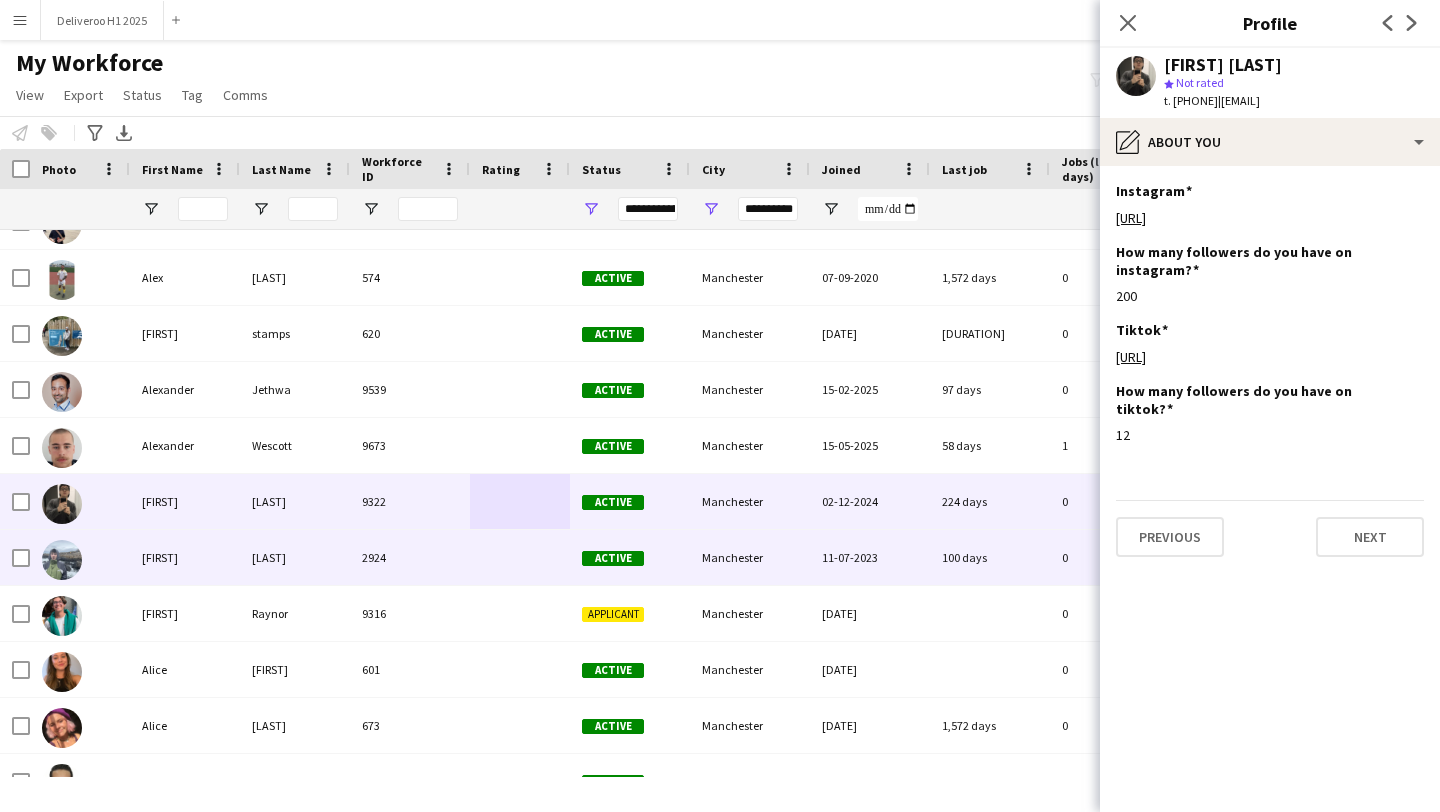click on "Manchester" at bounding box center (750, 557) 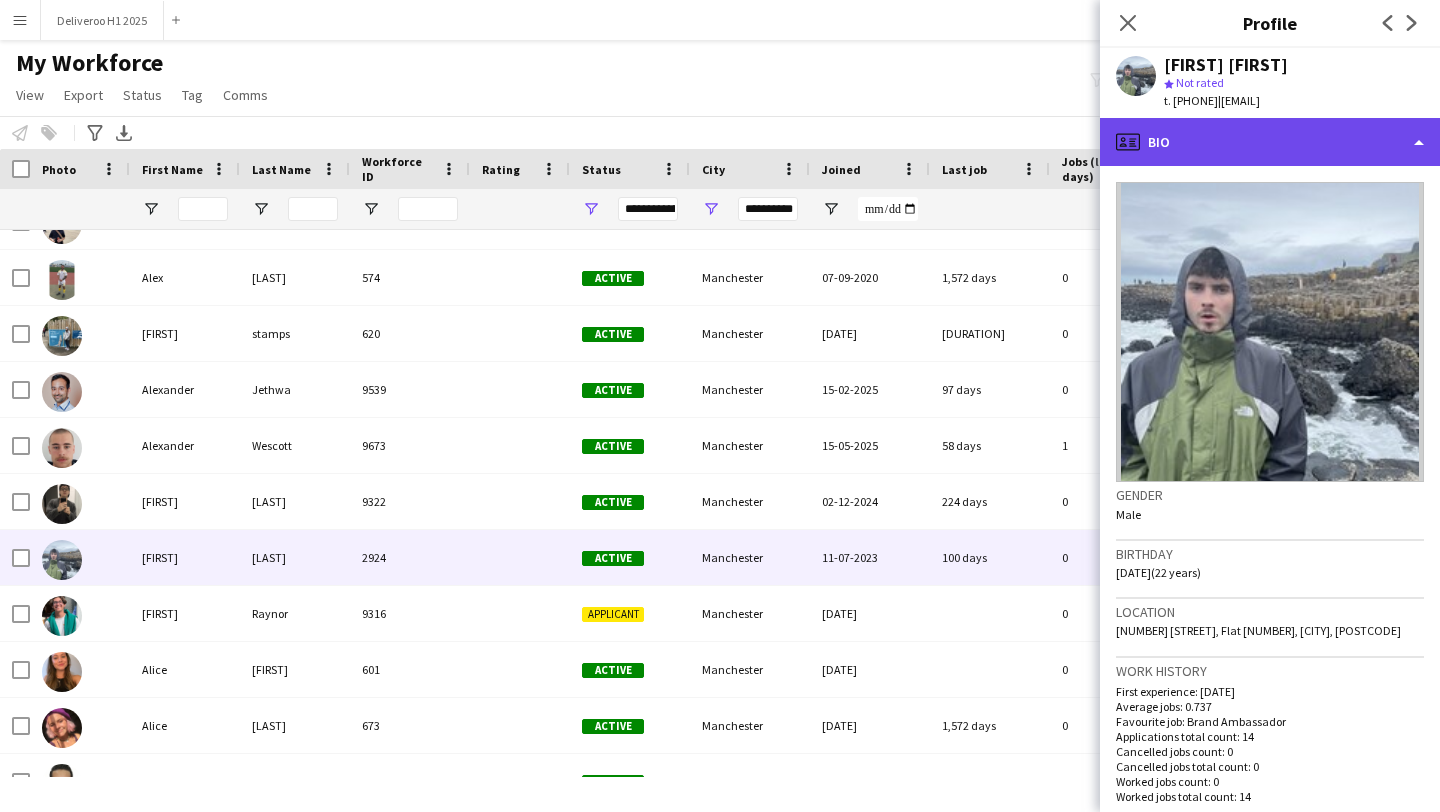 click on "profile
Bio" 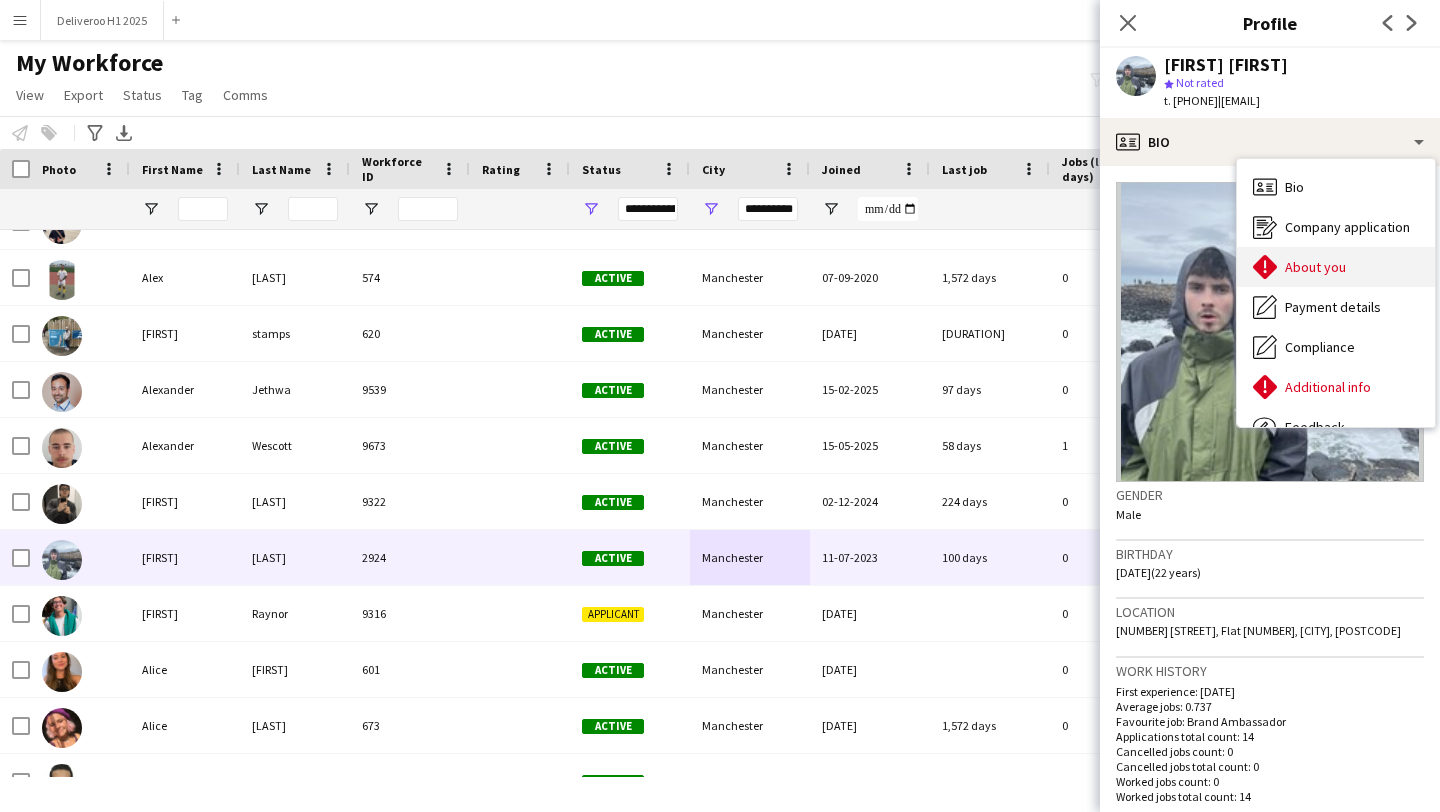 click on "About you" 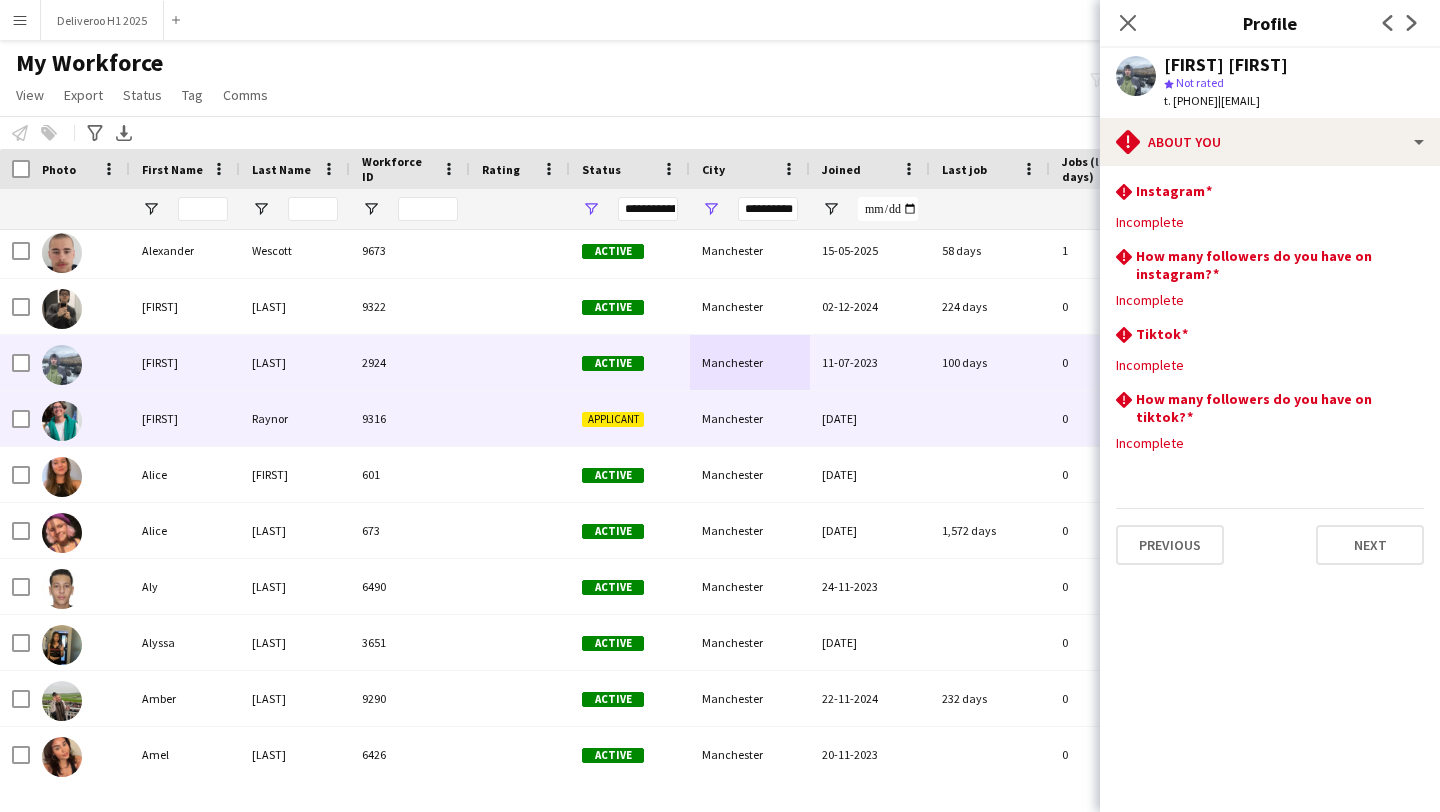 click on "[DATE]" at bounding box center (870, 418) 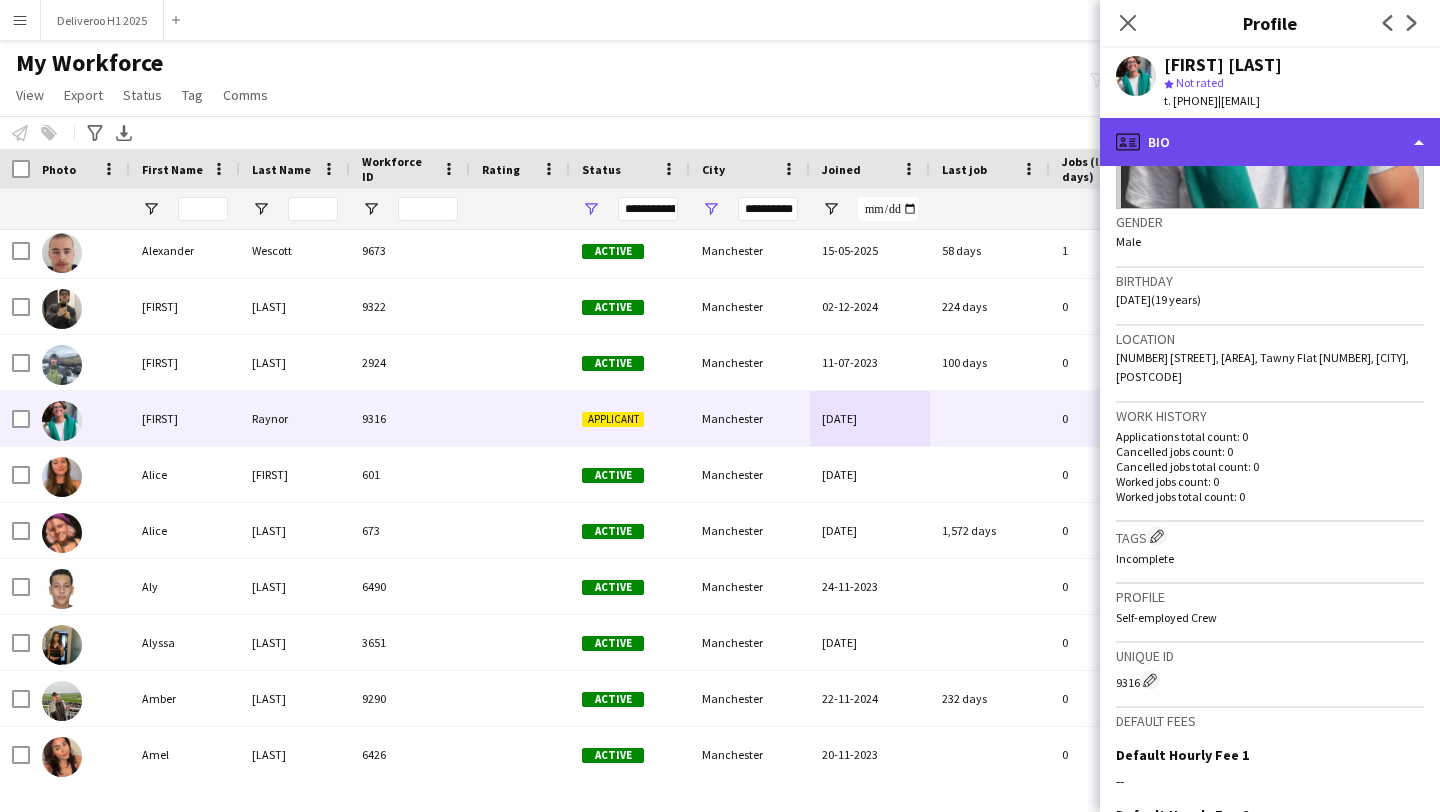 click on "profile
Bio" 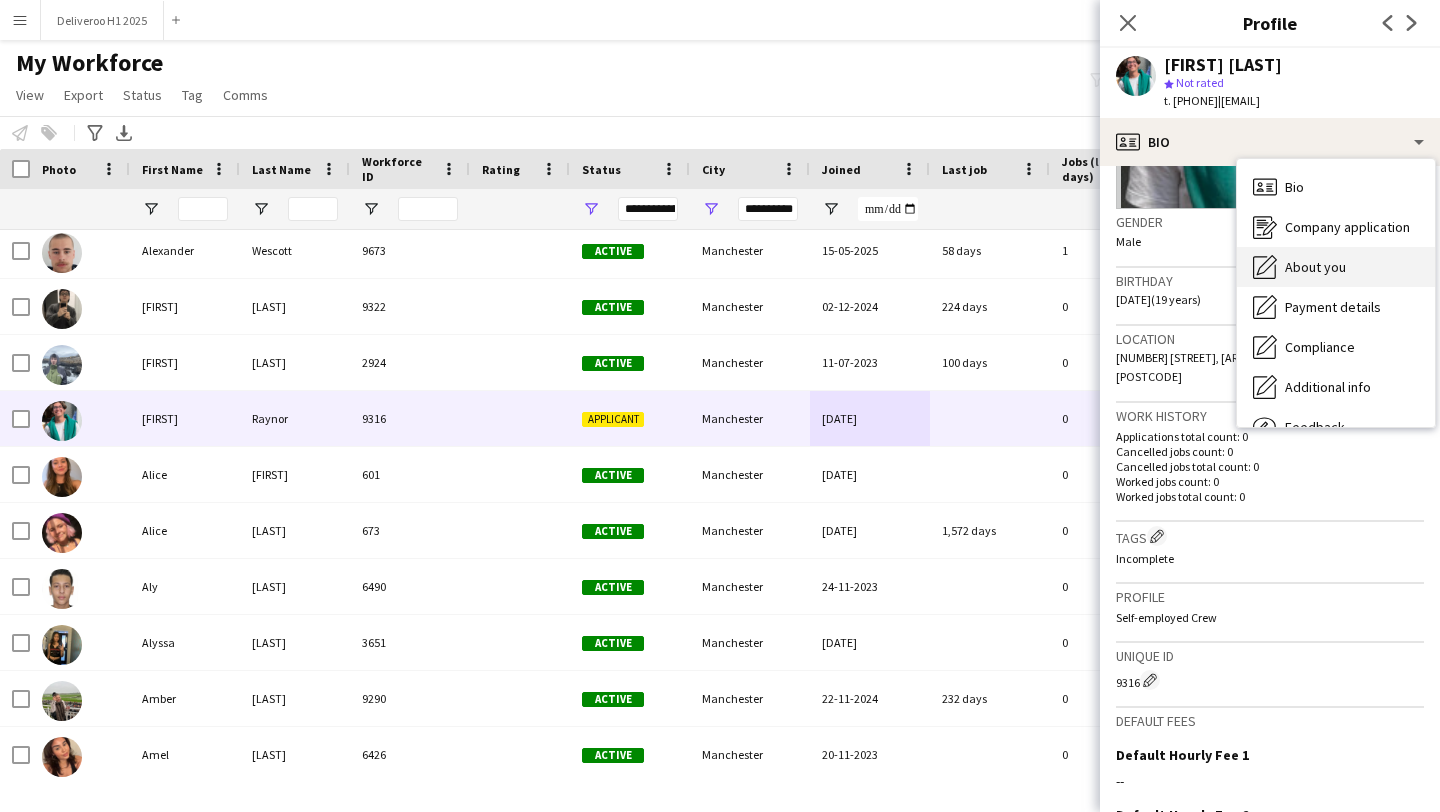 click on "About you
About you" at bounding box center [1336, 267] 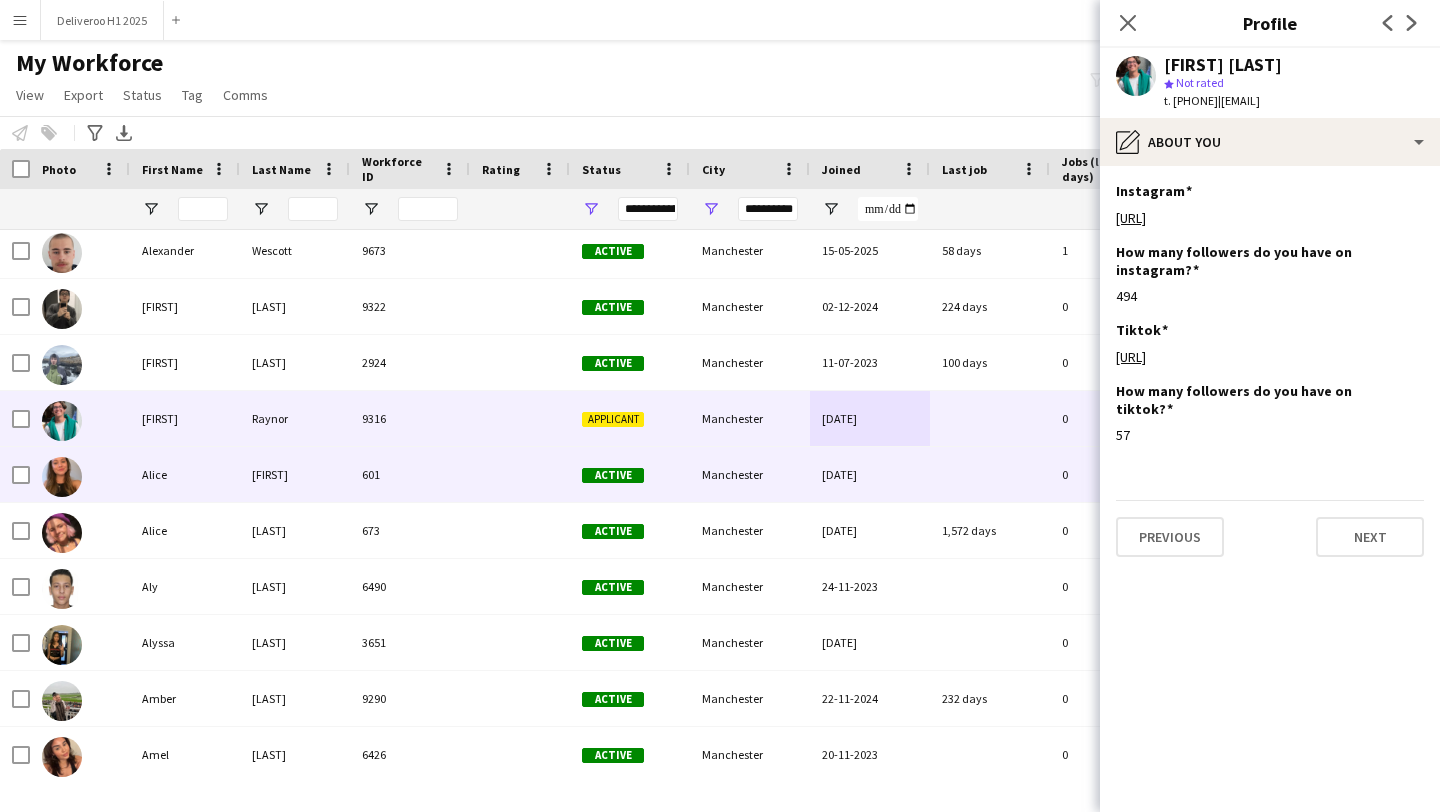 click on "[DATE]" at bounding box center (870, 474) 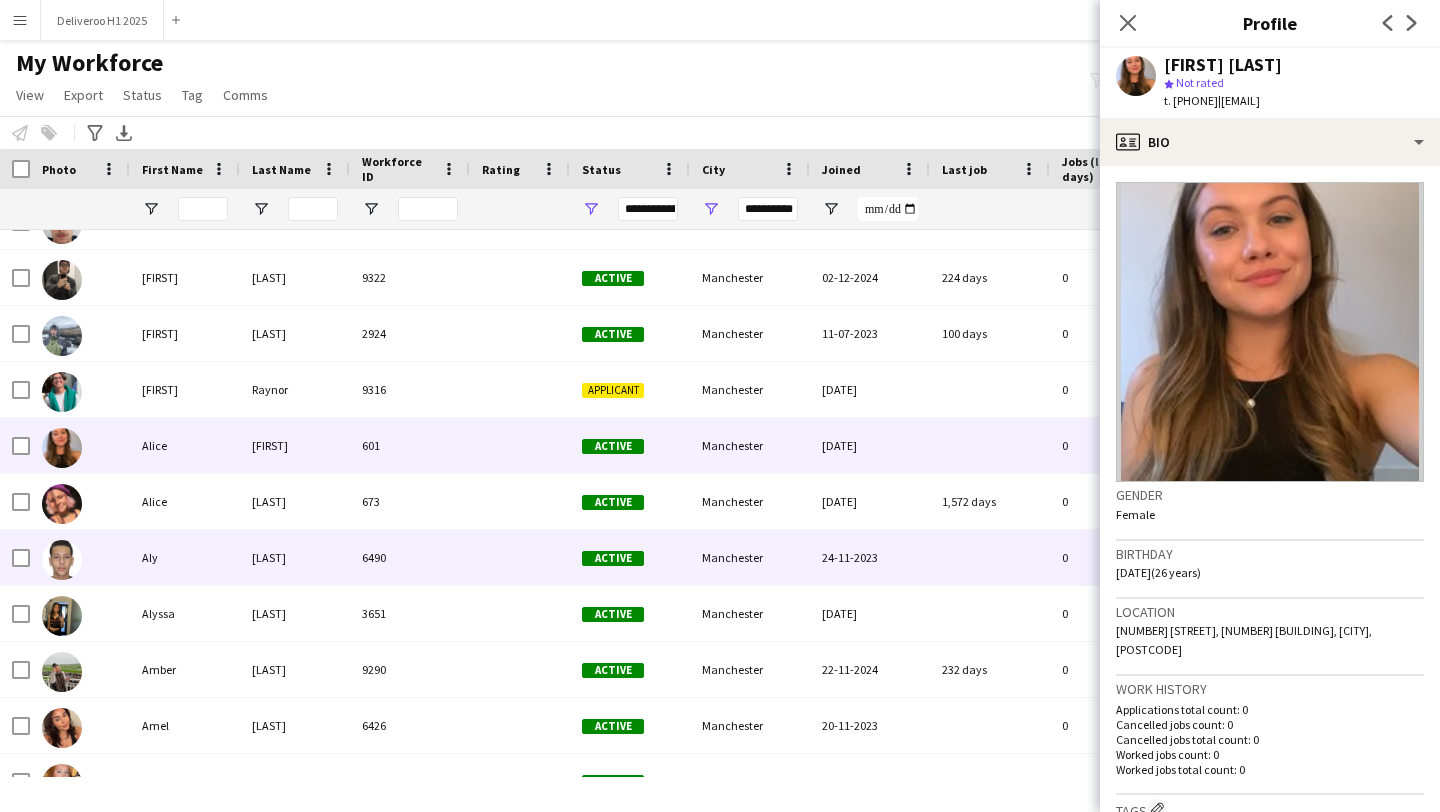 click on "24-11-2023" at bounding box center [870, 557] 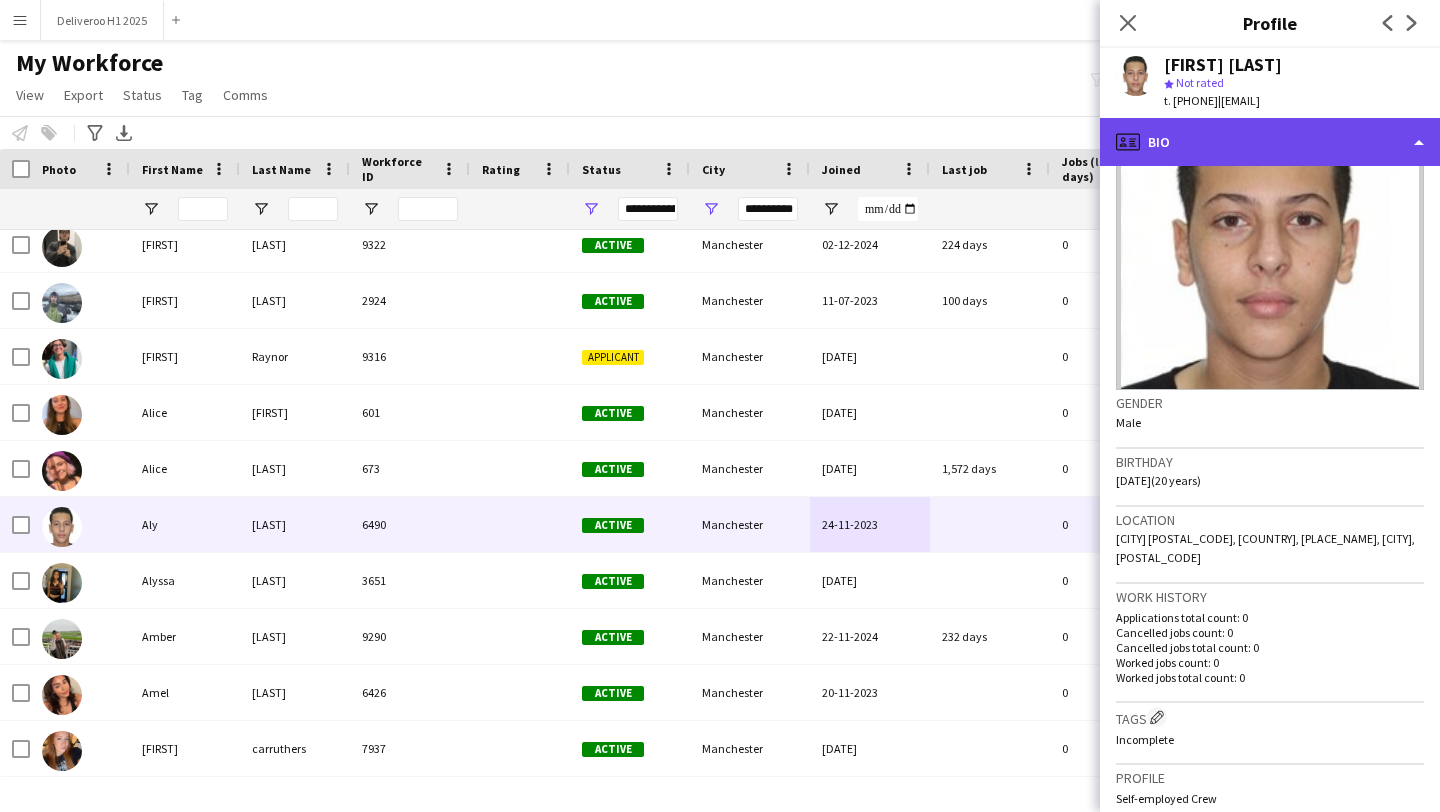 click on "profile
Bio" 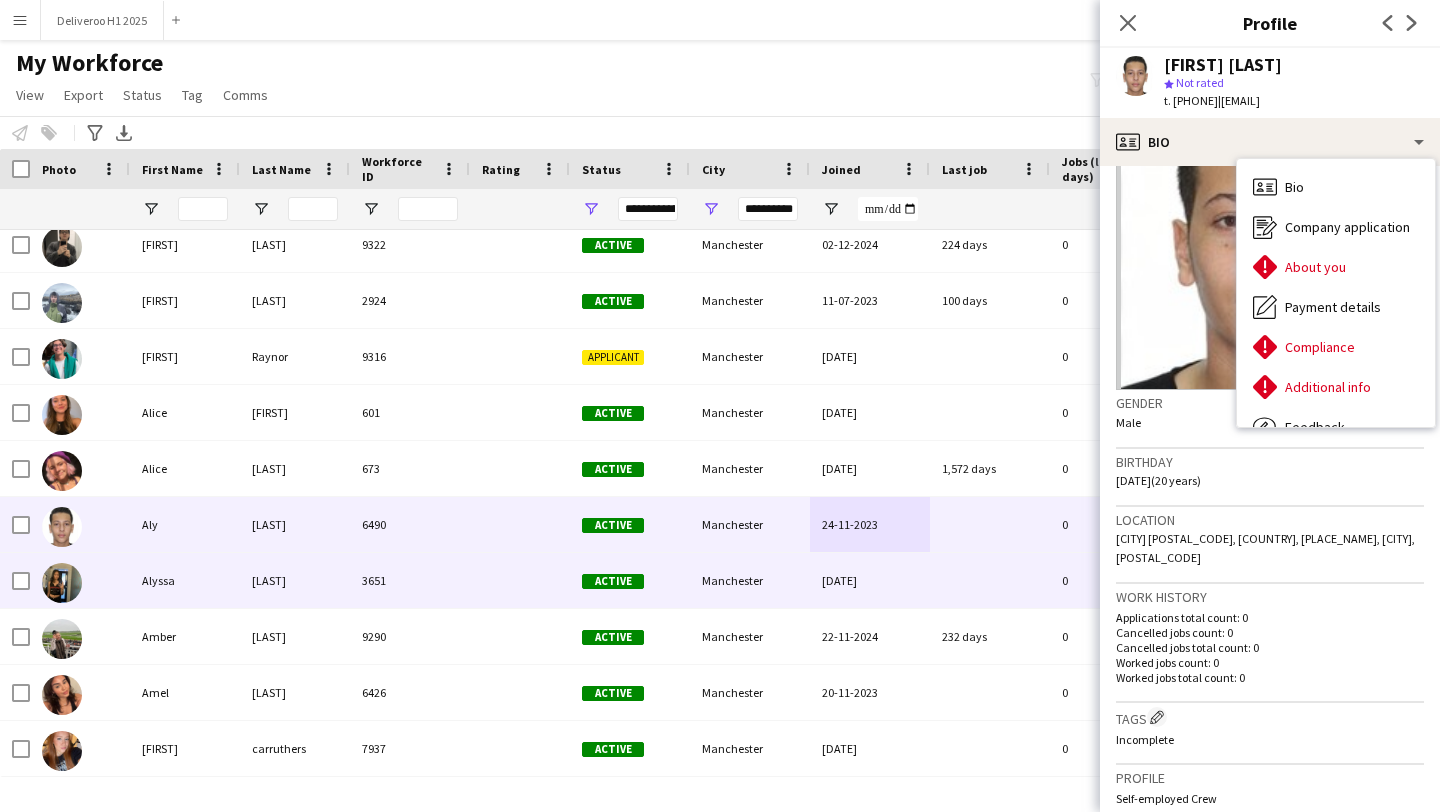 click on "Manchester" at bounding box center [750, 580] 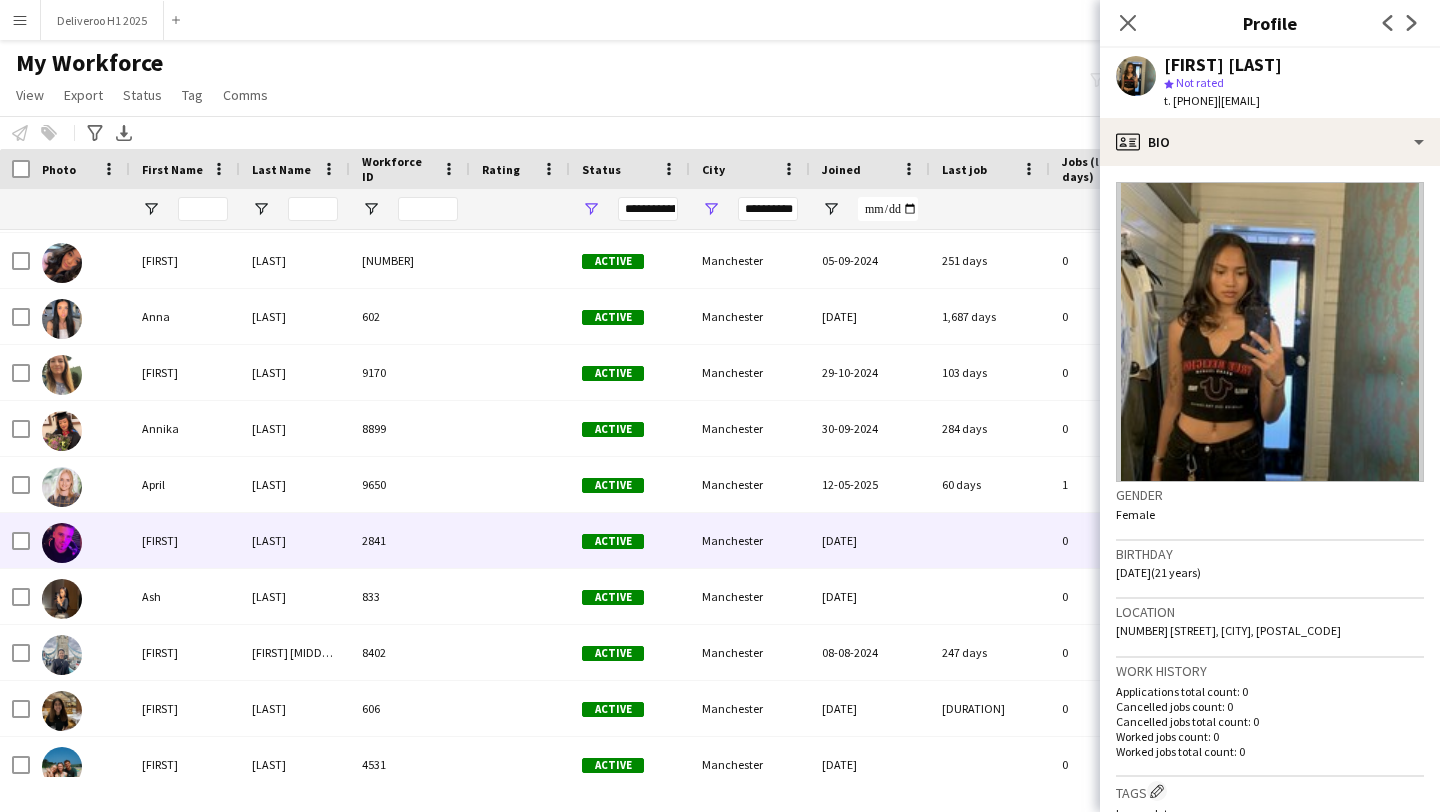 click on "Manchester" at bounding box center [750, 540] 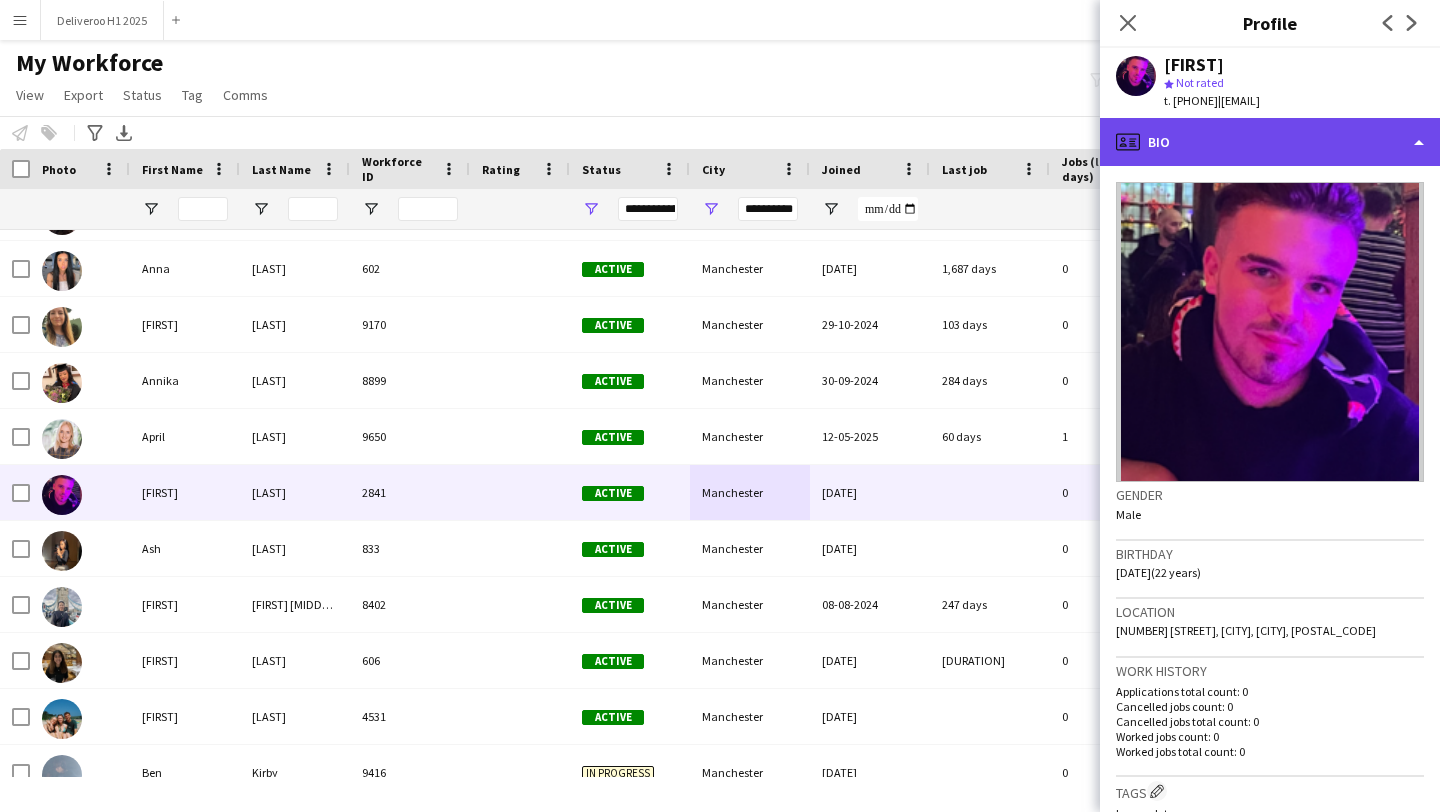 click on "profile
Bio" 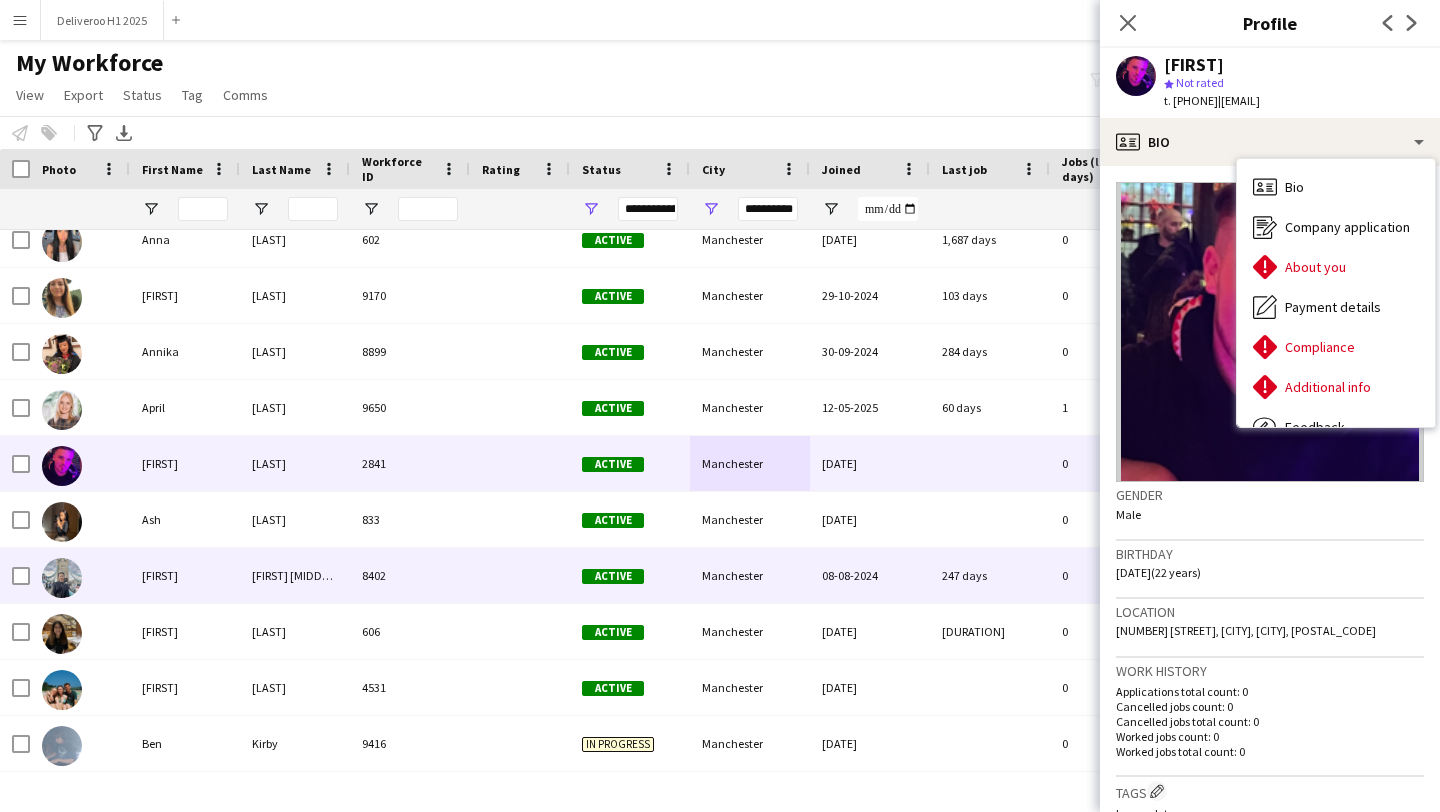 click on "08-08-2024" at bounding box center (870, 575) 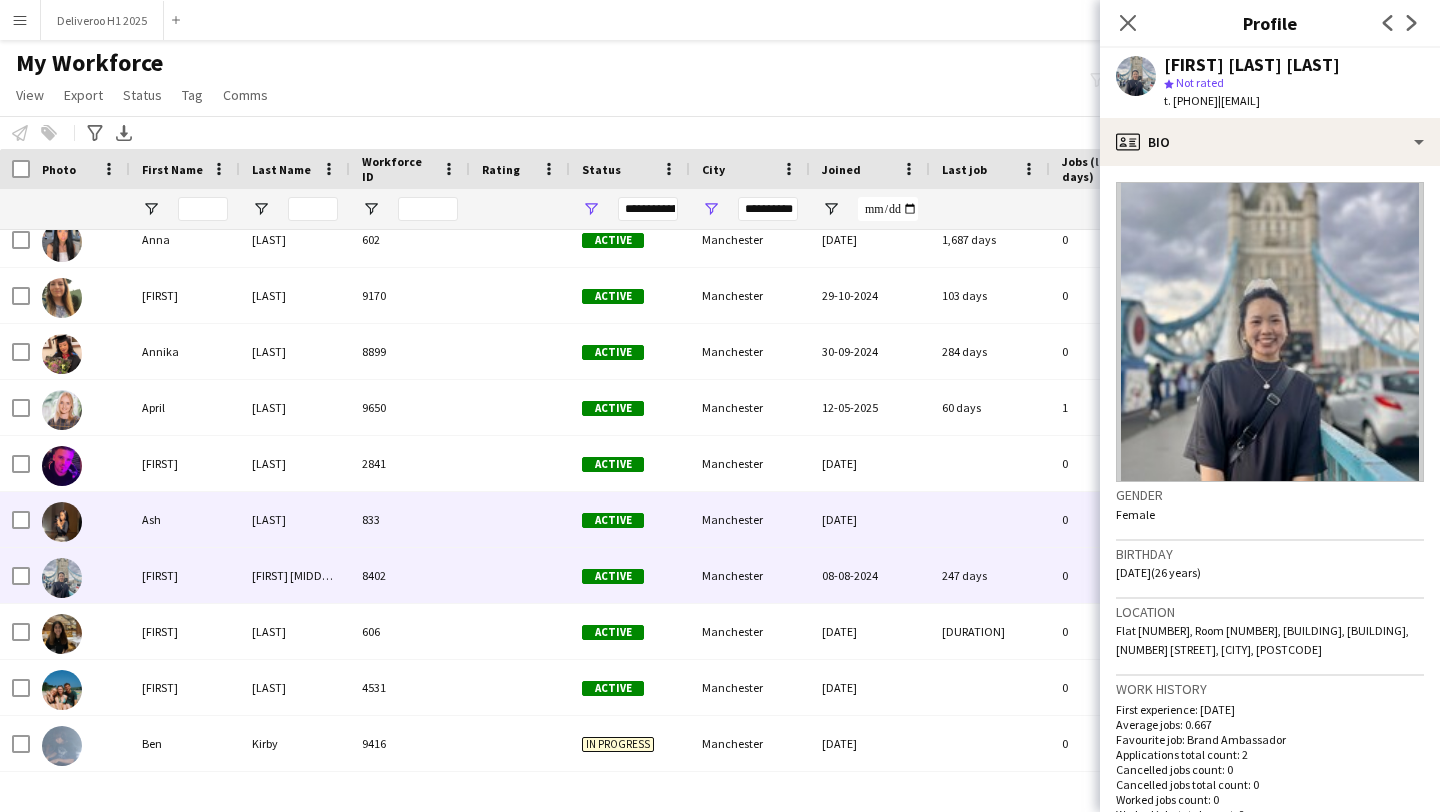 click on "[DATE]" at bounding box center [870, 519] 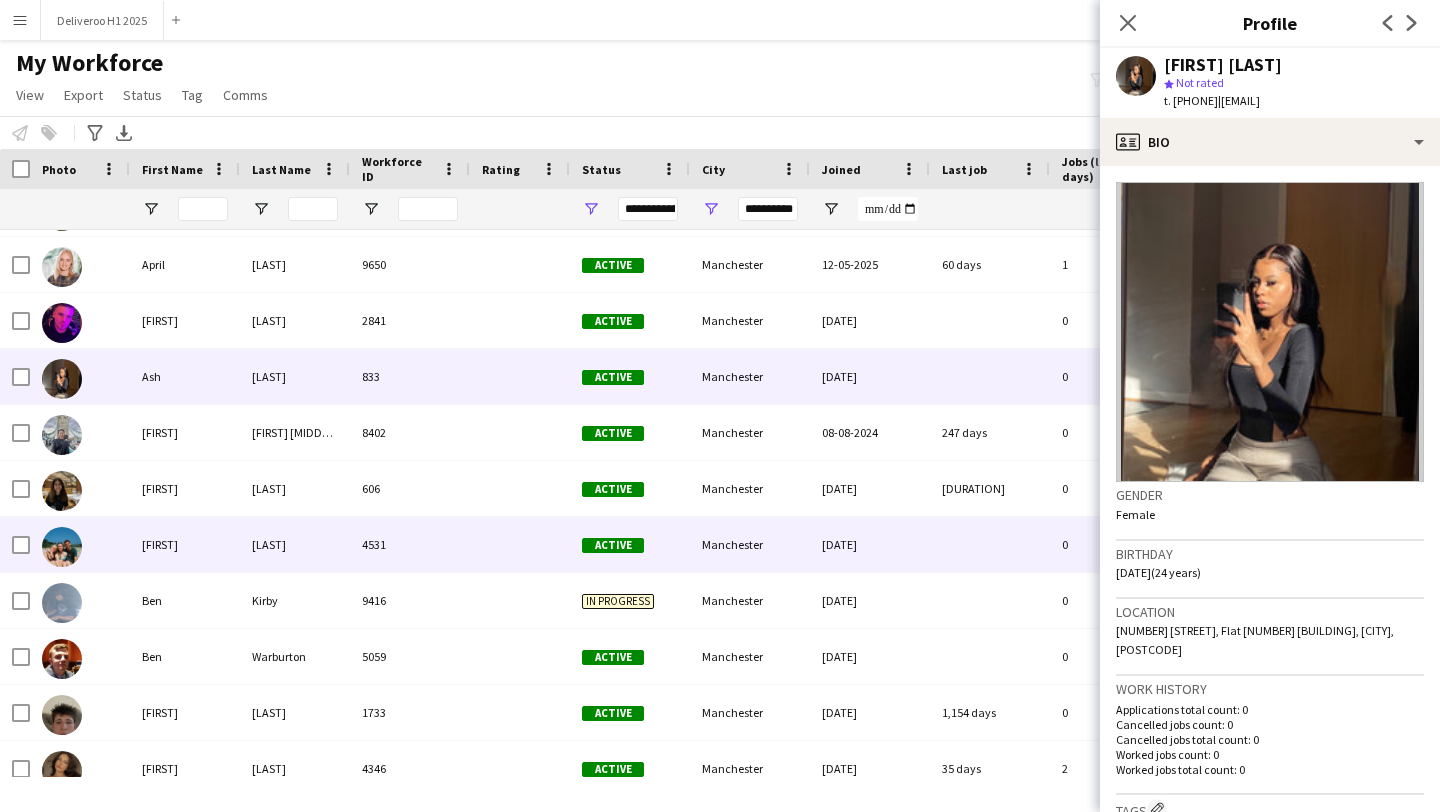 click on "Manchester" at bounding box center [750, 544] 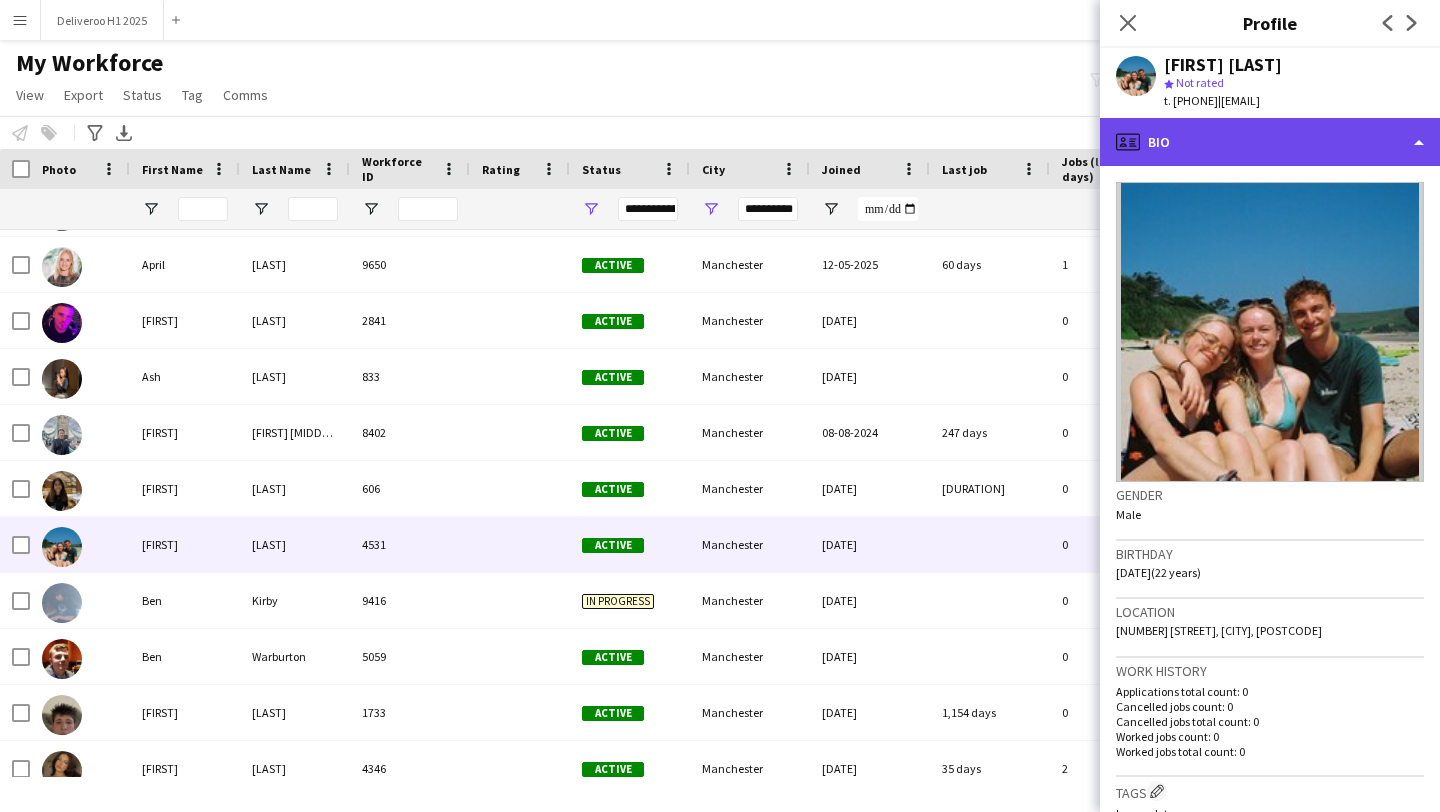 click on "profile
Bio" 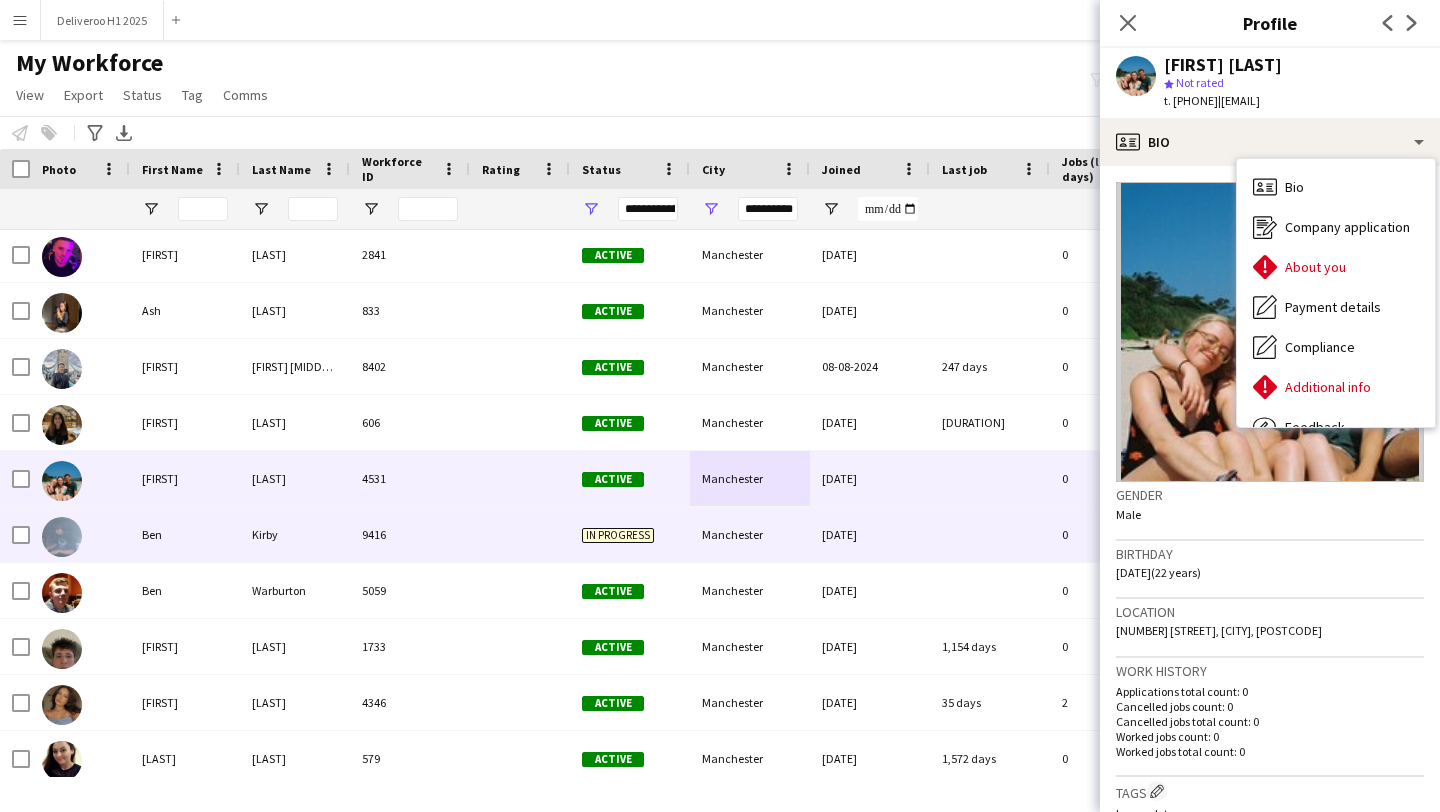 click at bounding box center (990, 534) 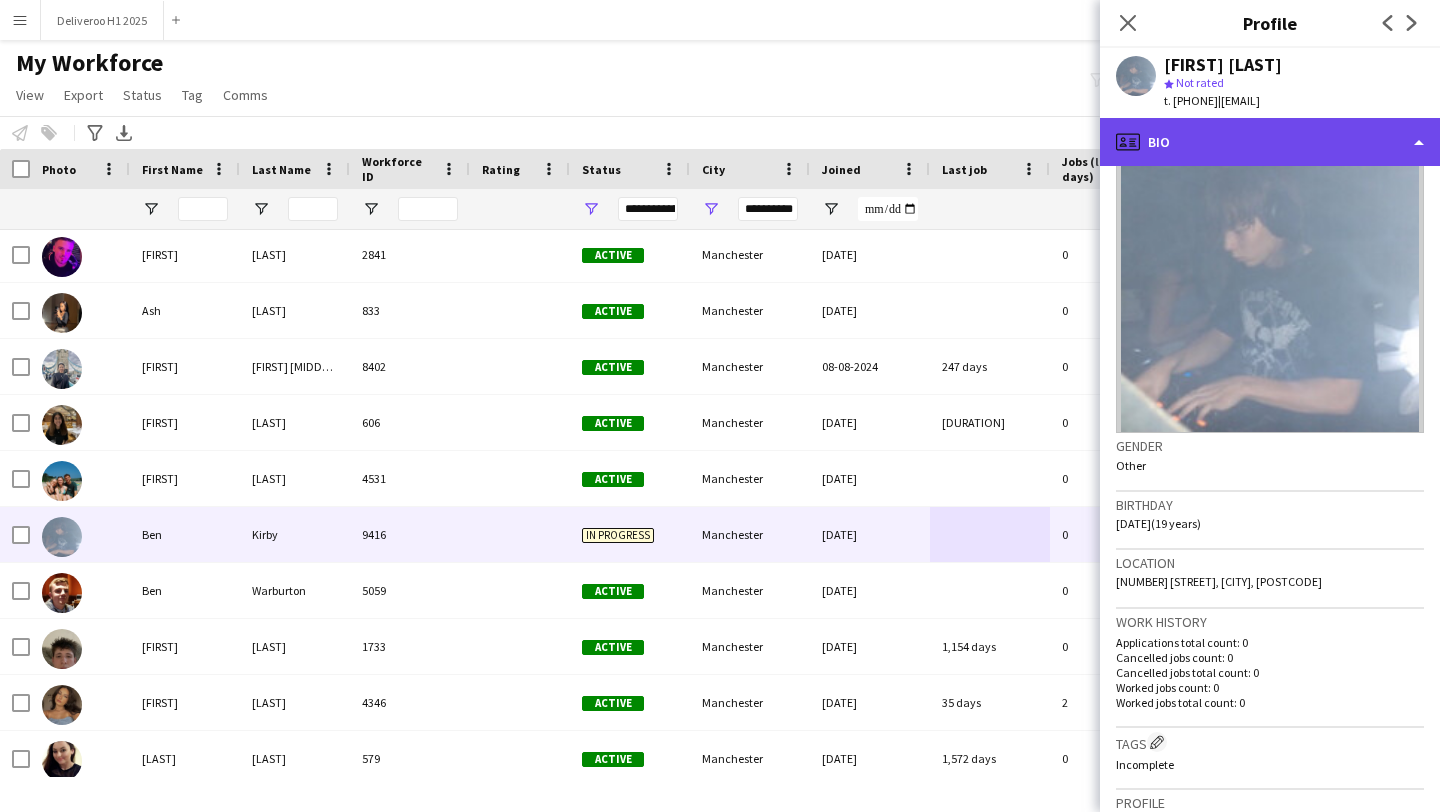 click on "profile
Bio" 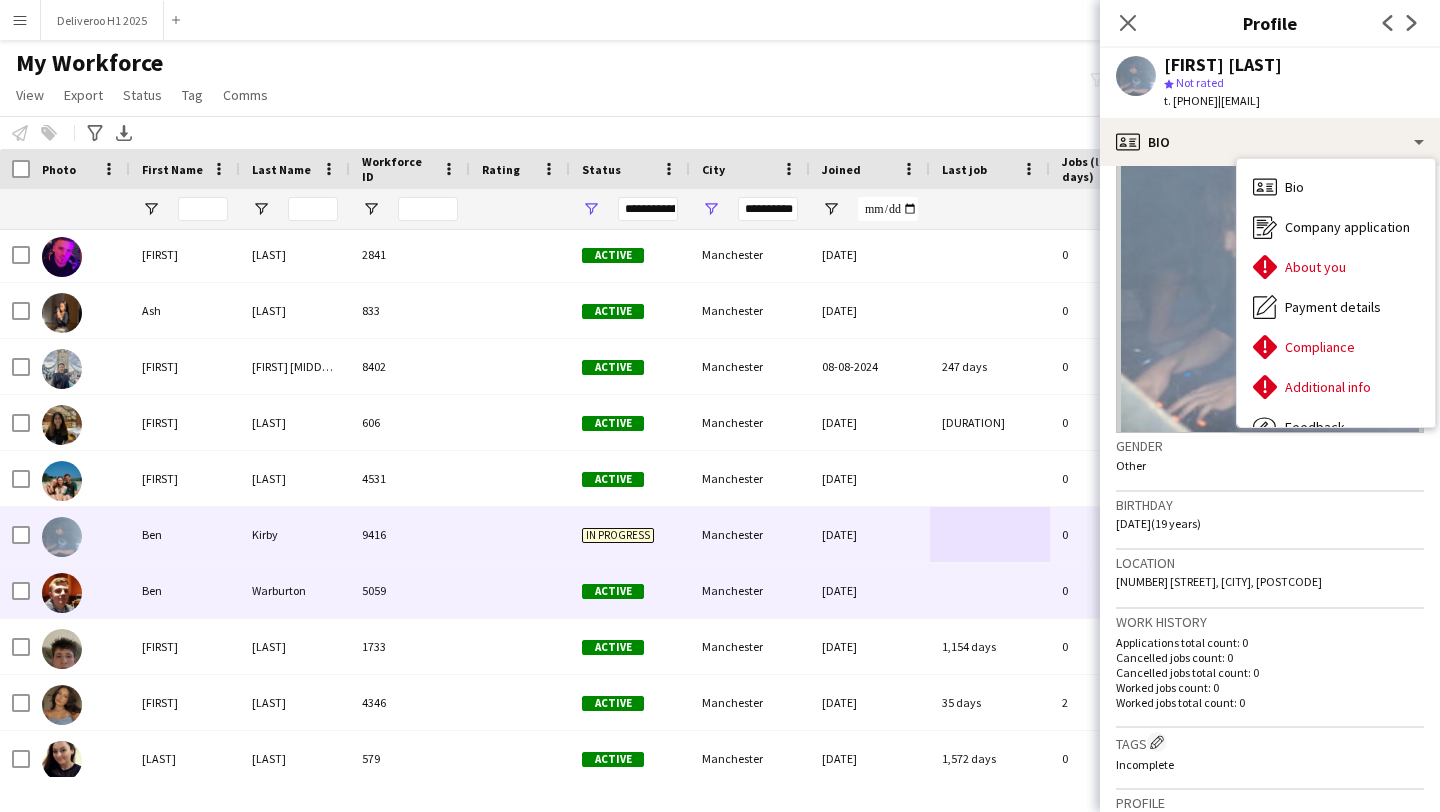 click at bounding box center (990, 590) 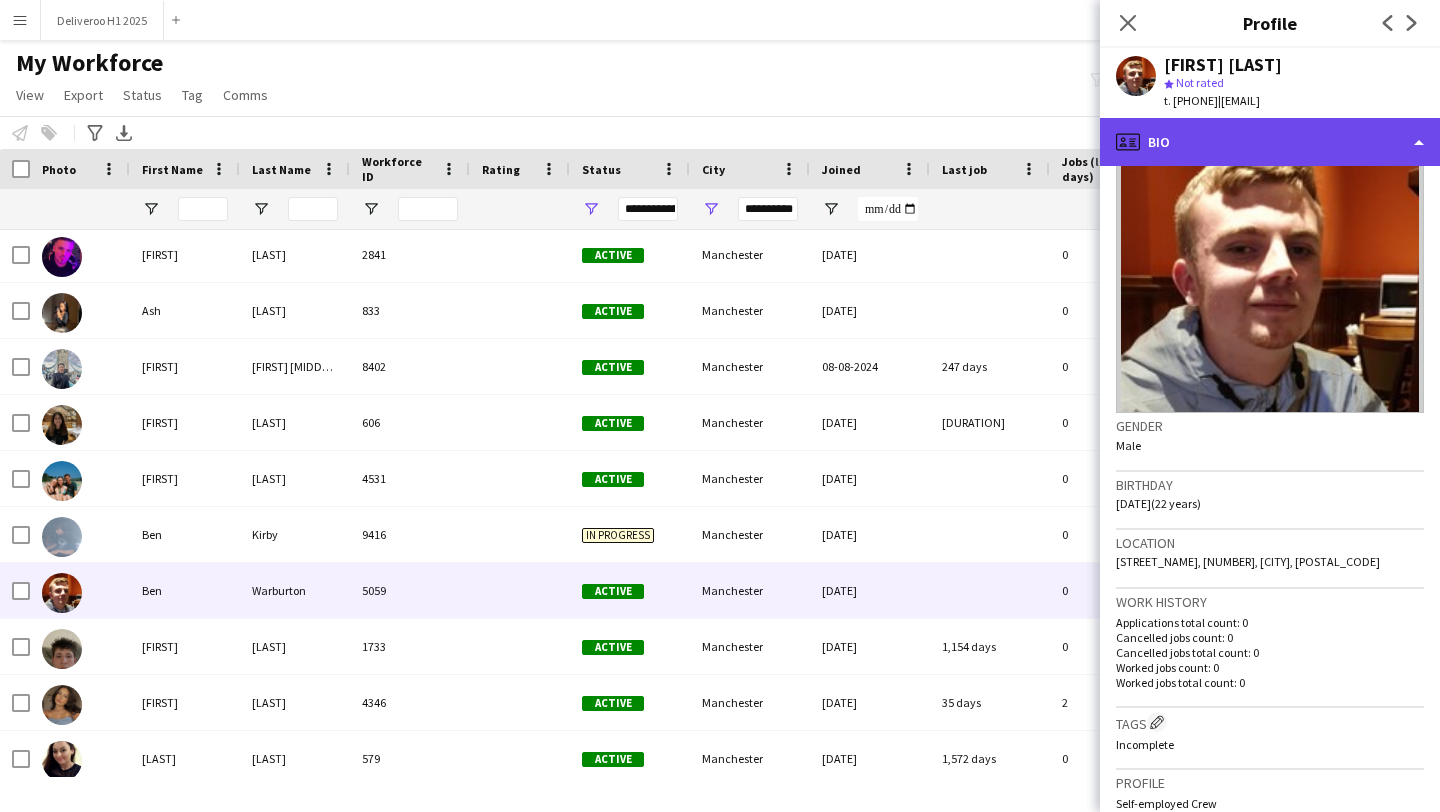 click on "profile
Bio" 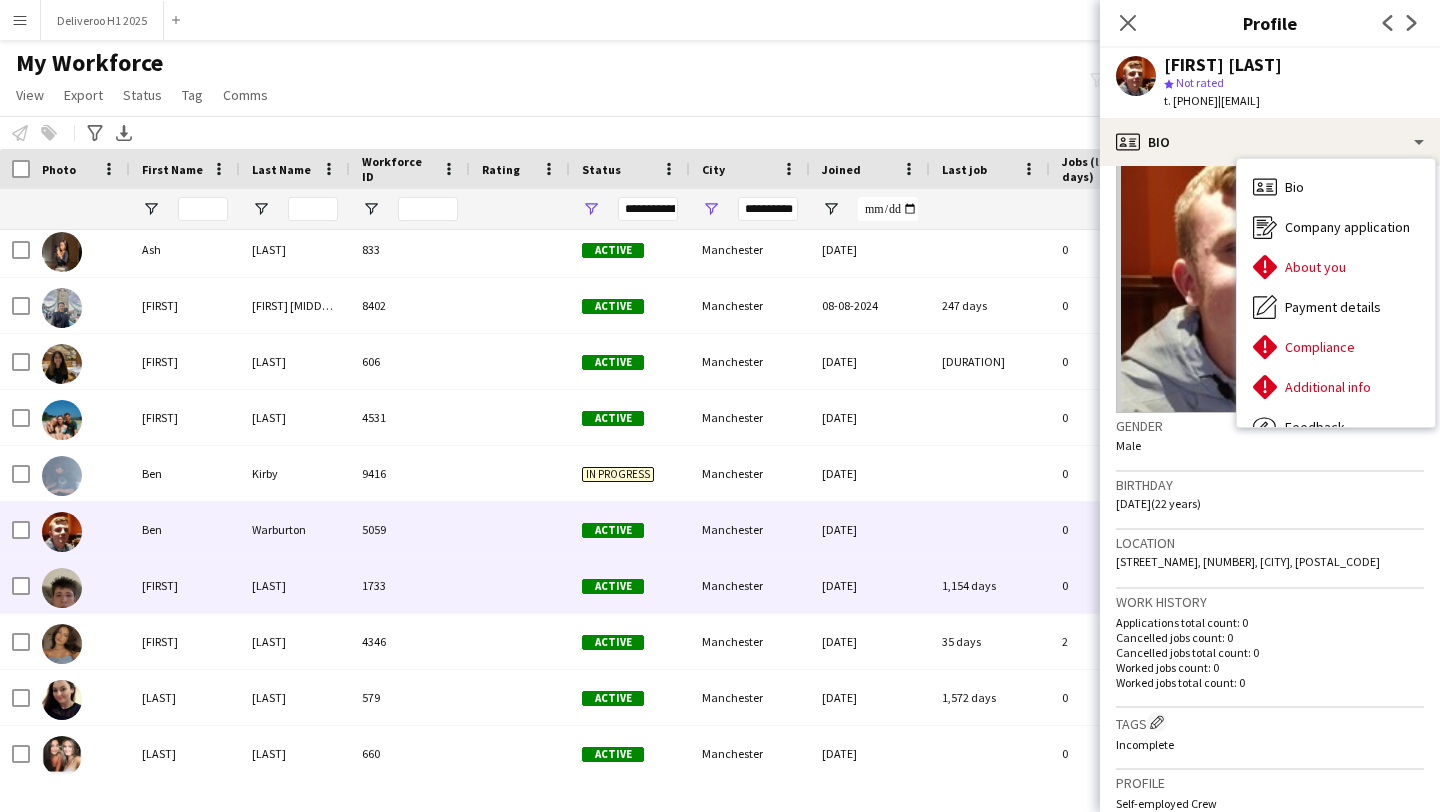 click on "[DATE]" at bounding box center (870, 585) 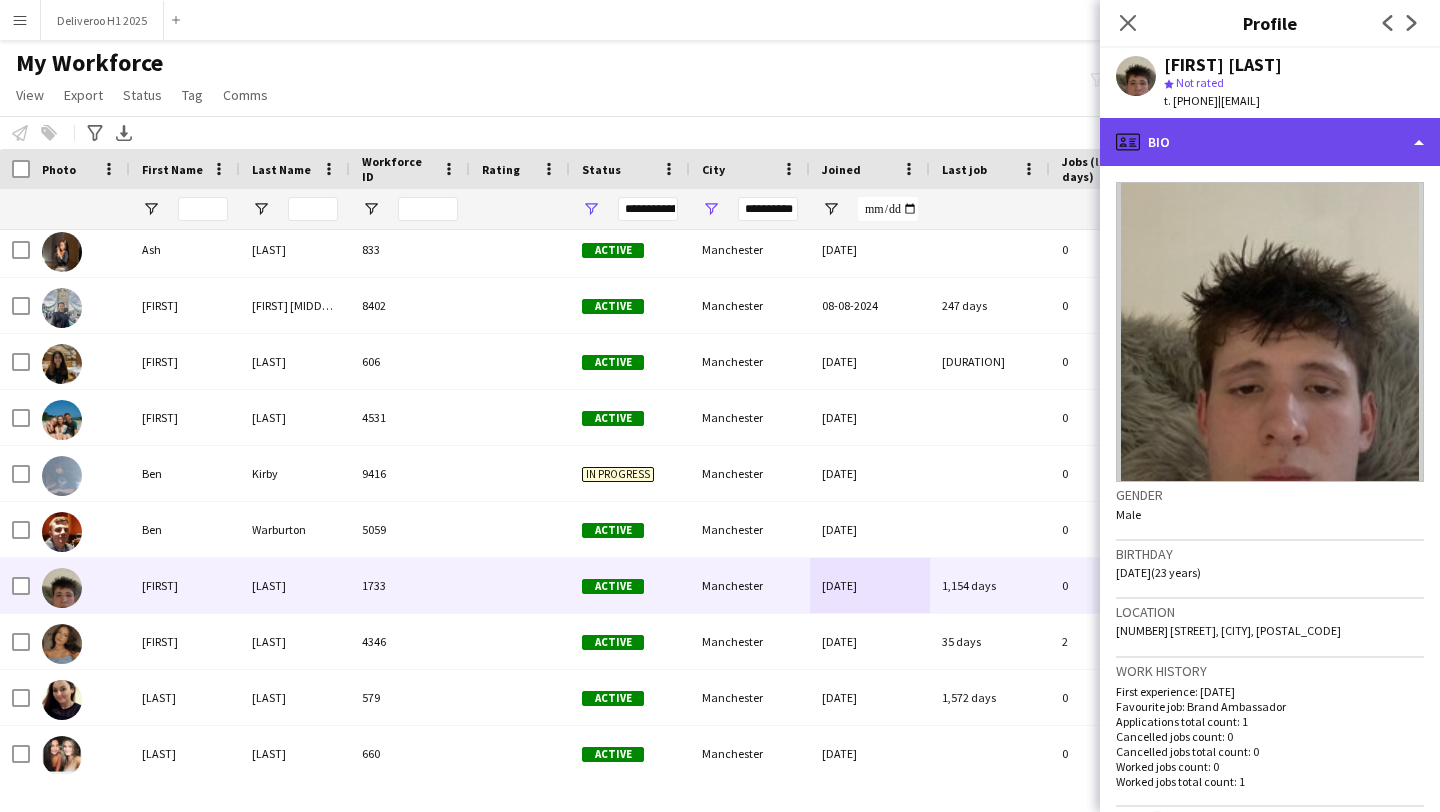 click on "profile
Bio" 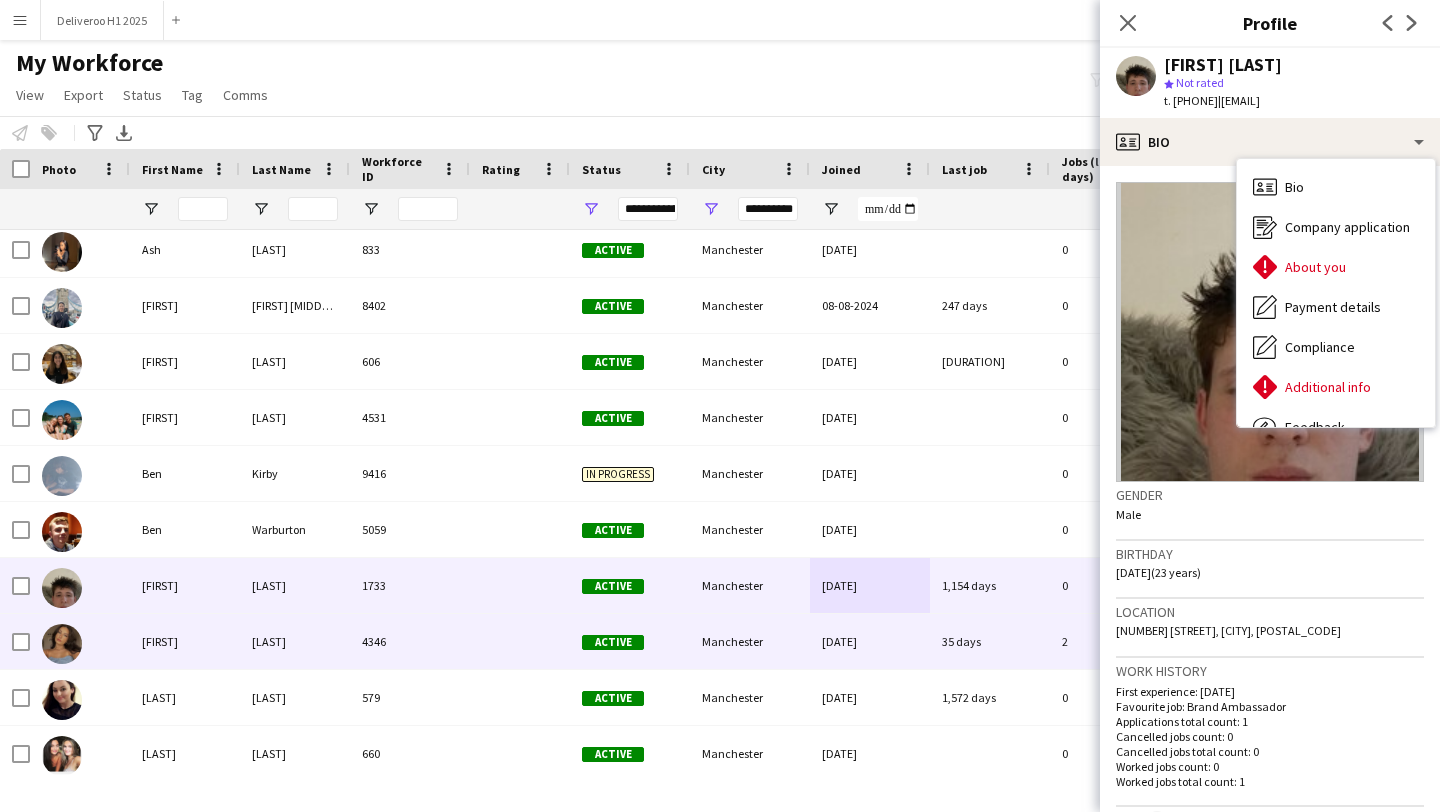 click on "Manchester" at bounding box center [750, 641] 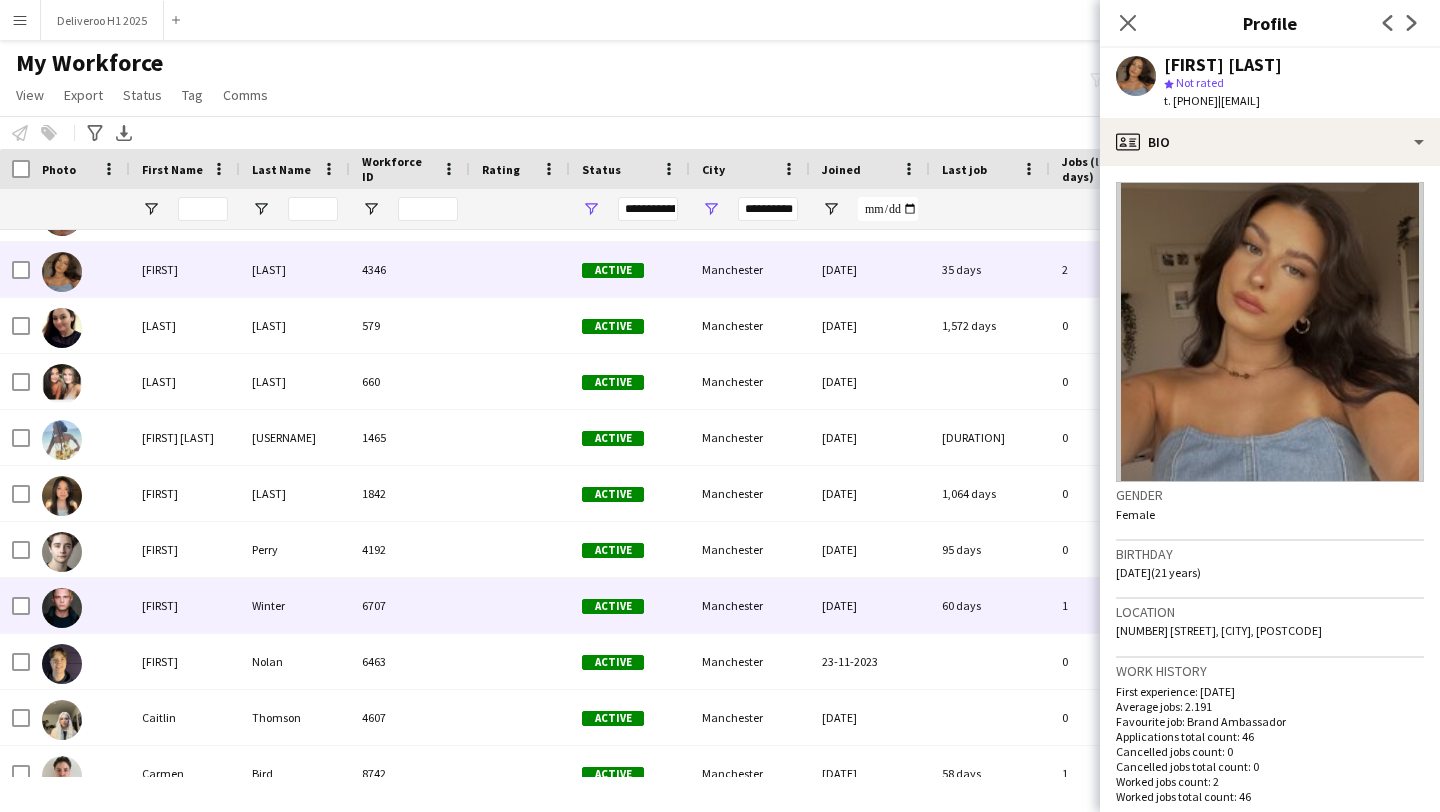 click on "Manchester" at bounding box center [750, 605] 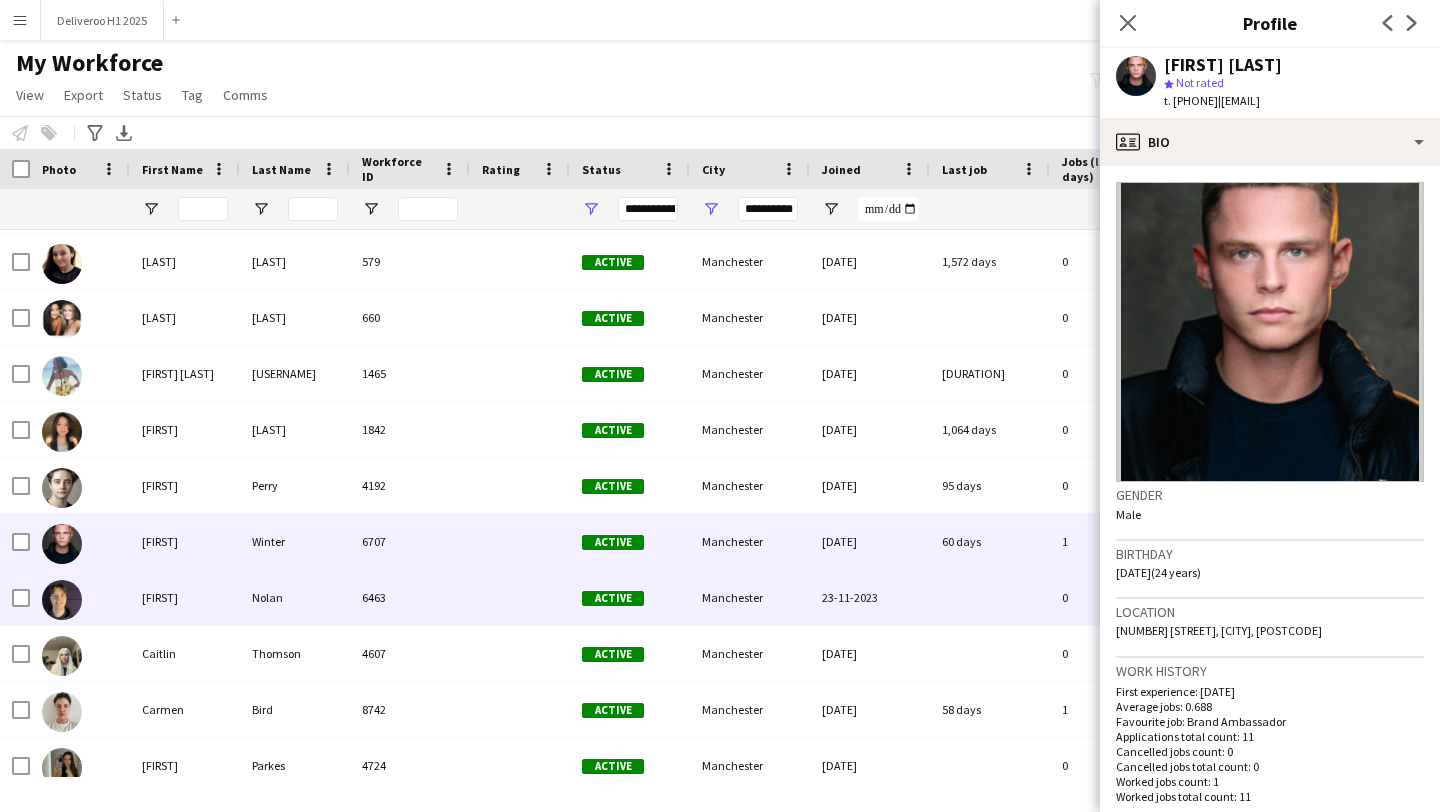 click on "Manchester" at bounding box center (750, 597) 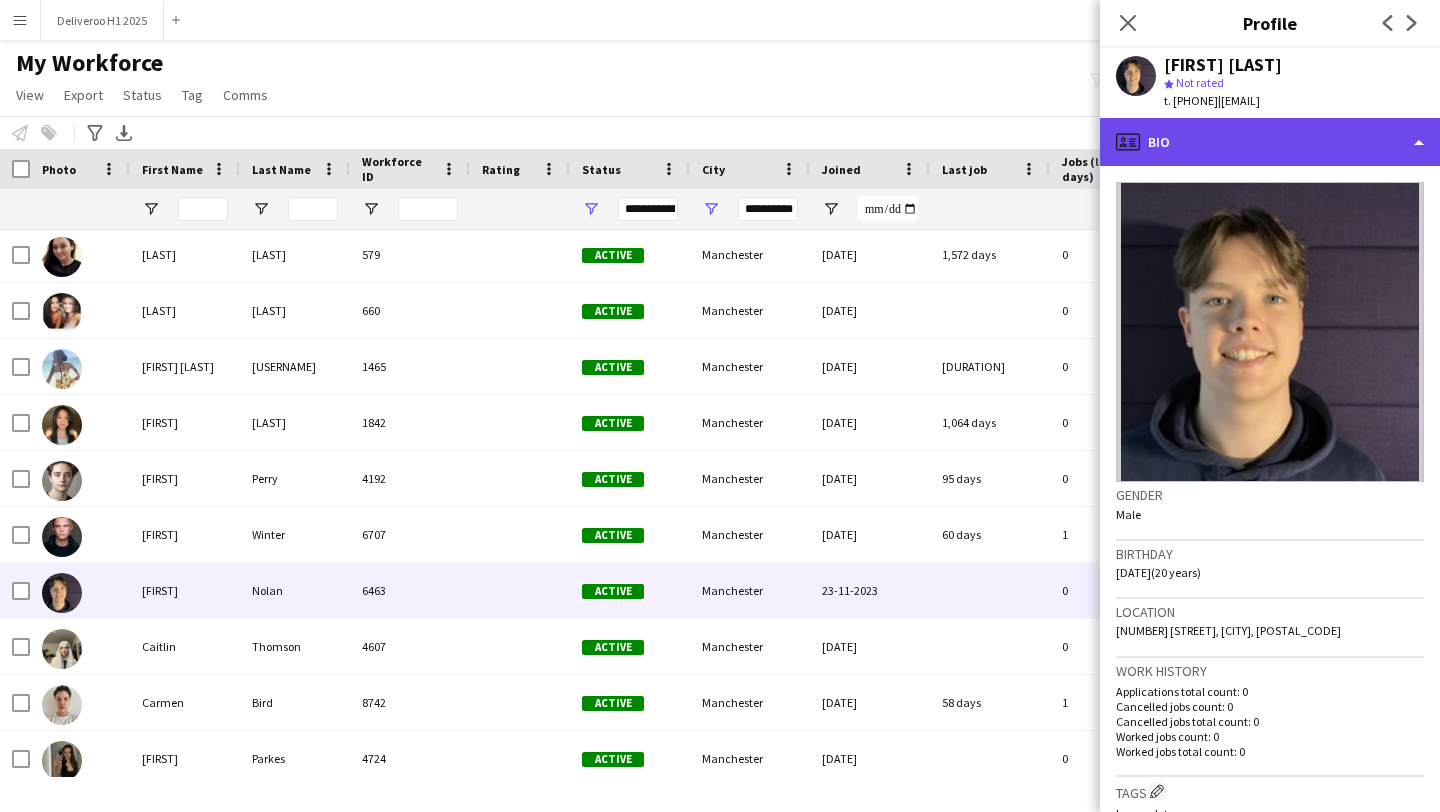 click on "profile
Bio" 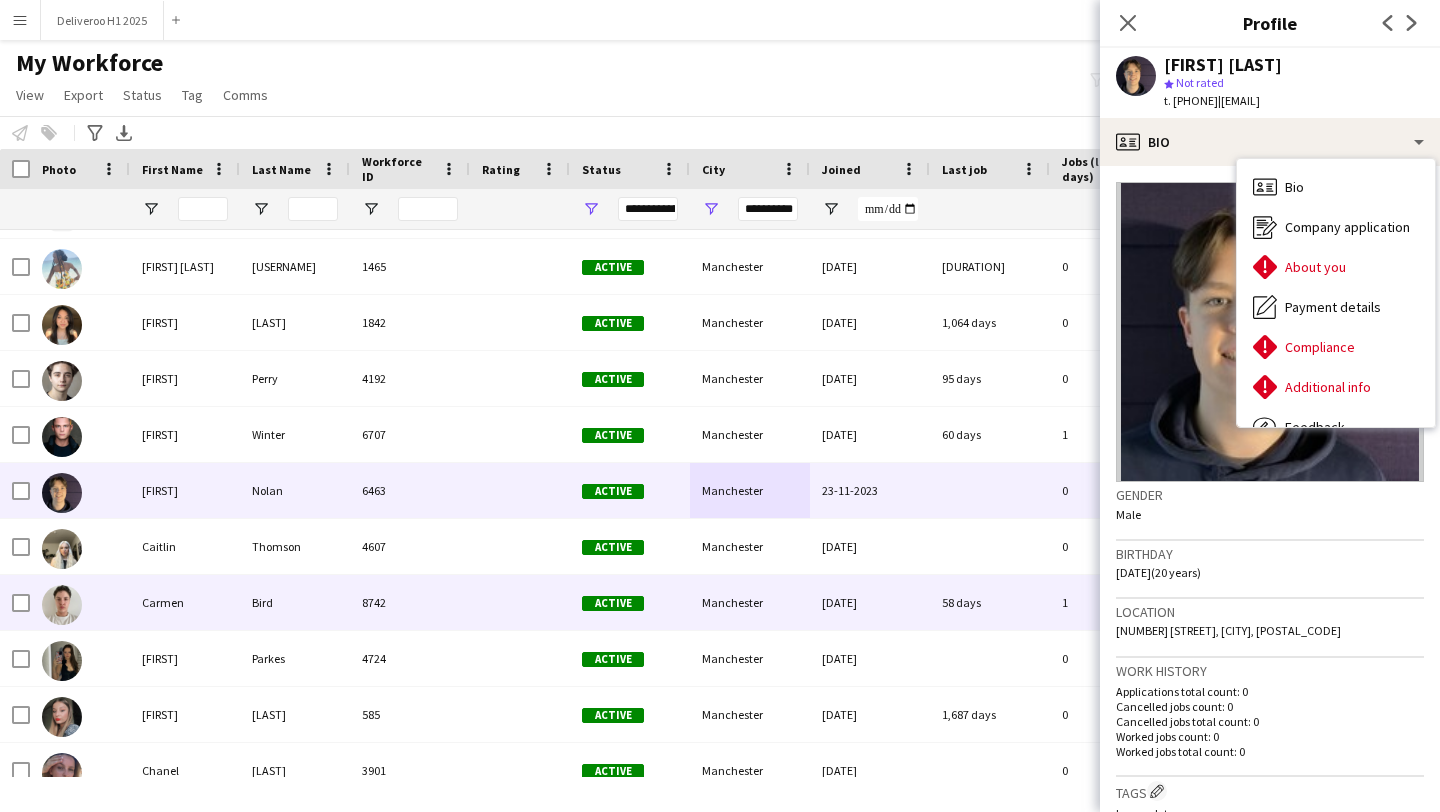 click on "[DATE]" at bounding box center (870, 602) 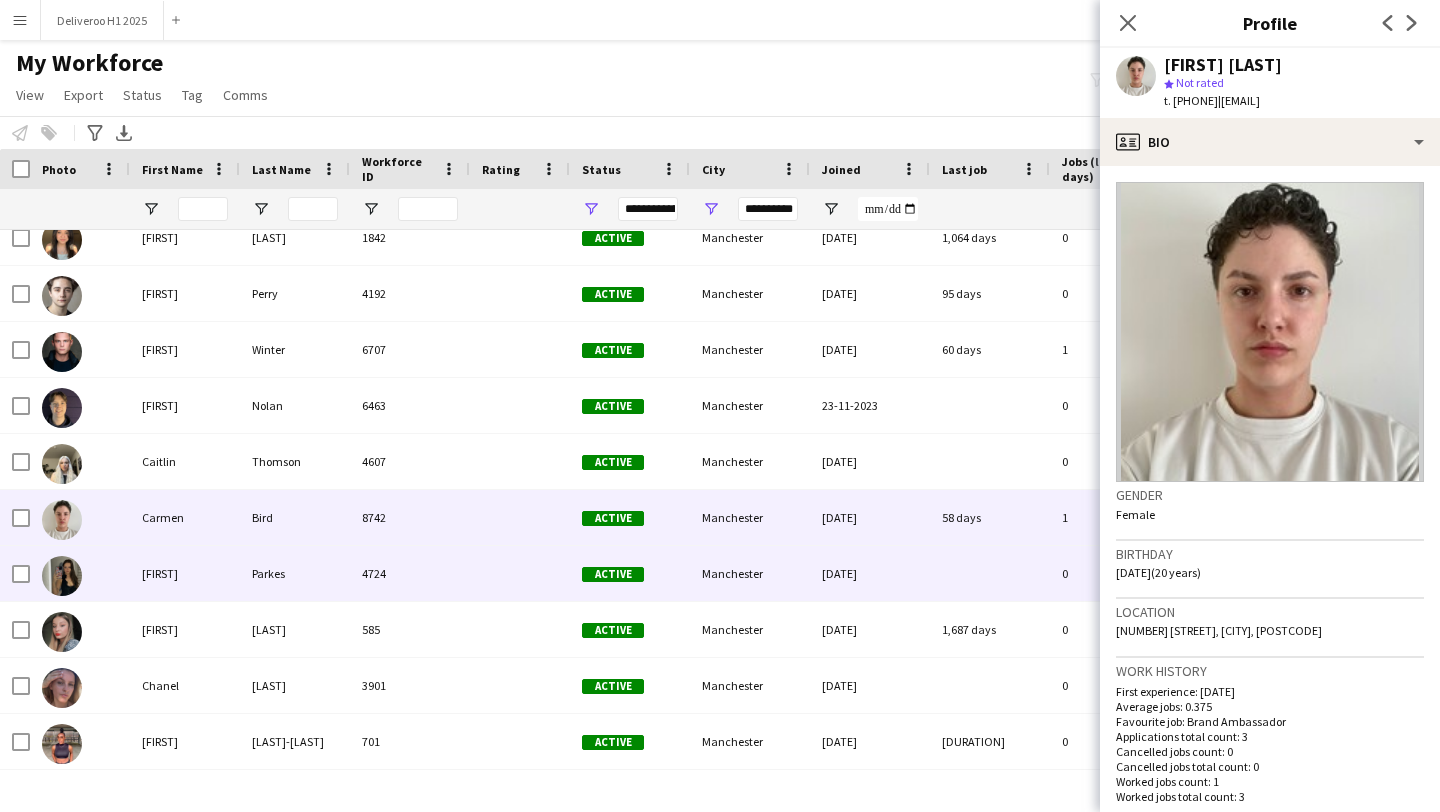 click on "[DATE]" at bounding box center (870, 573) 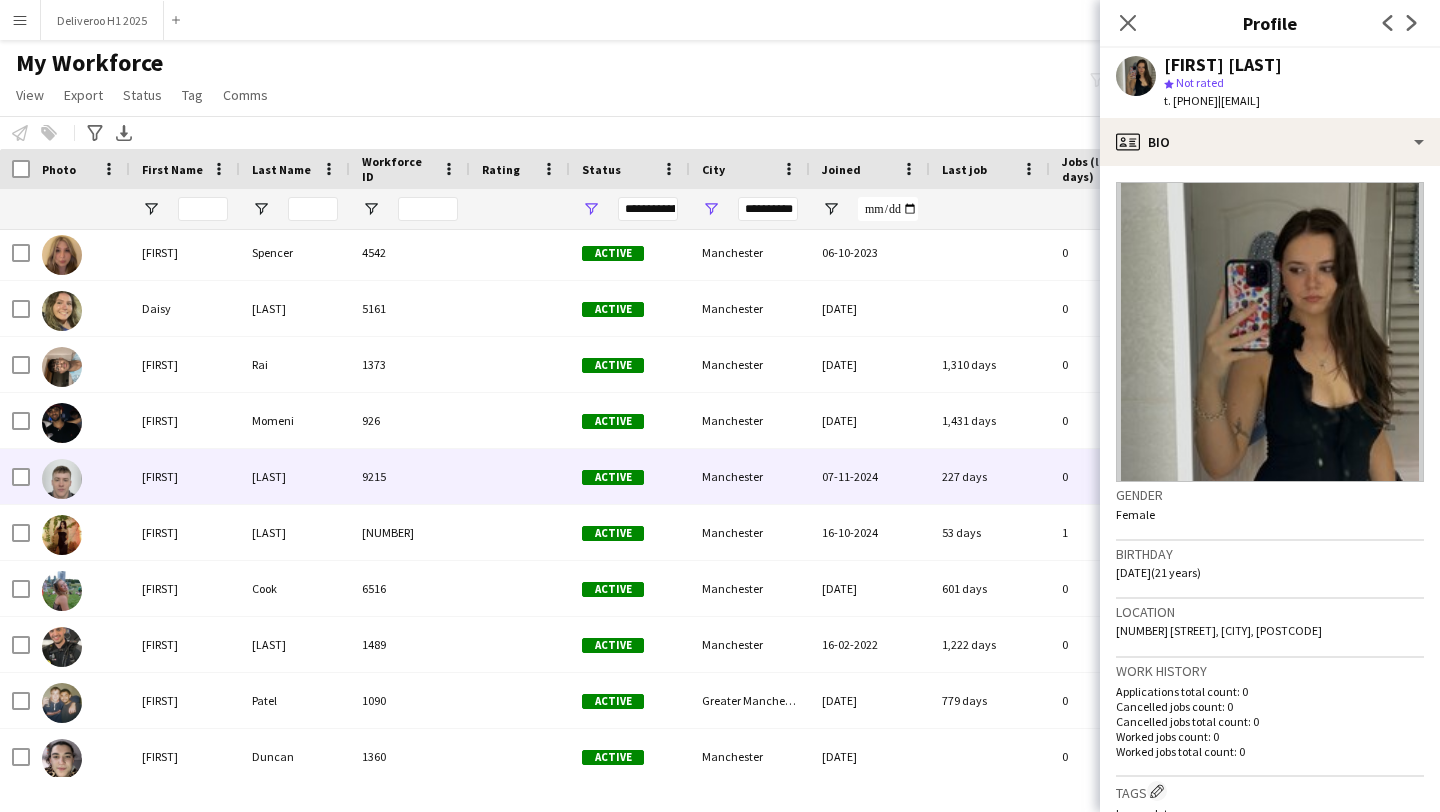 click on "07-11-2024" at bounding box center (870, 476) 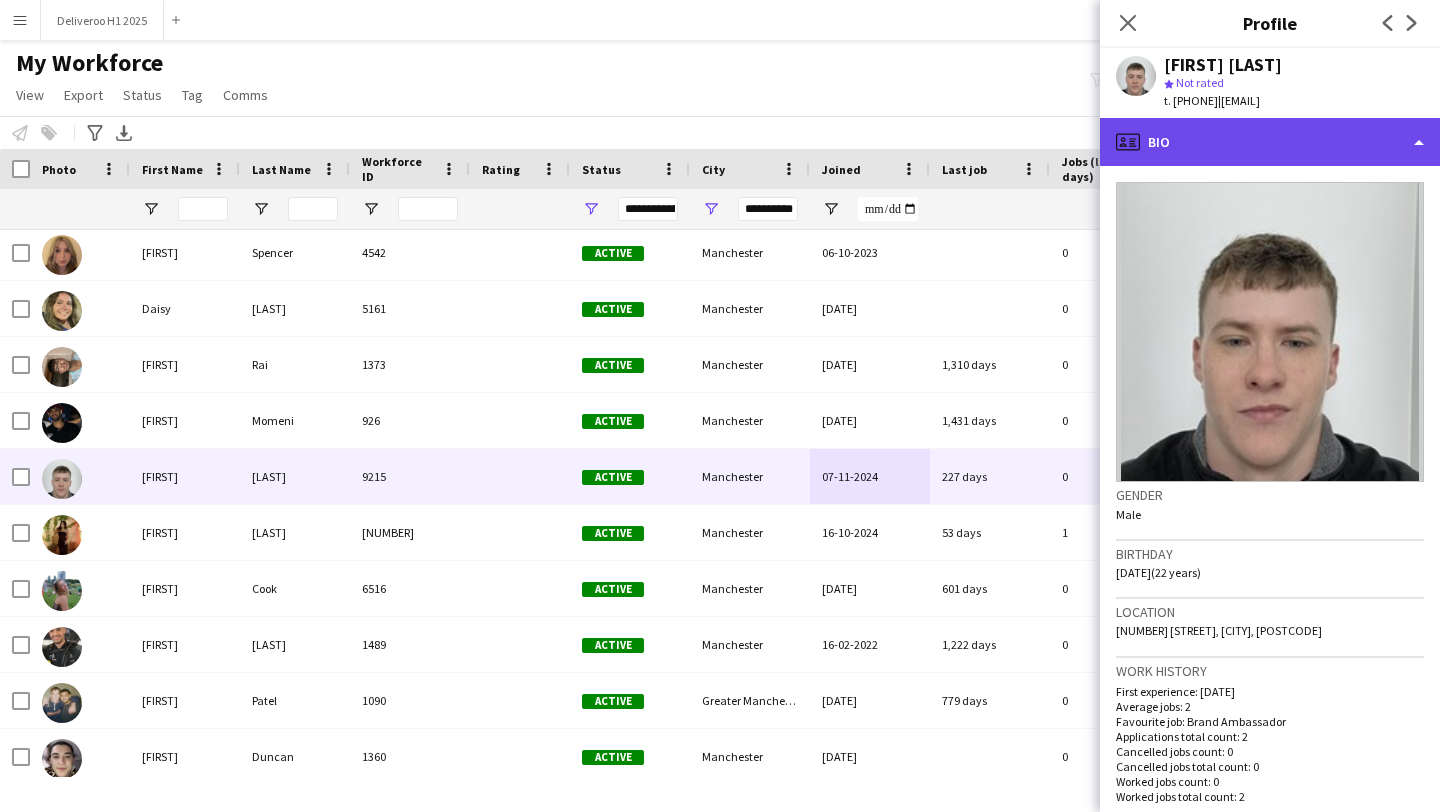 click on "profile
Bio" 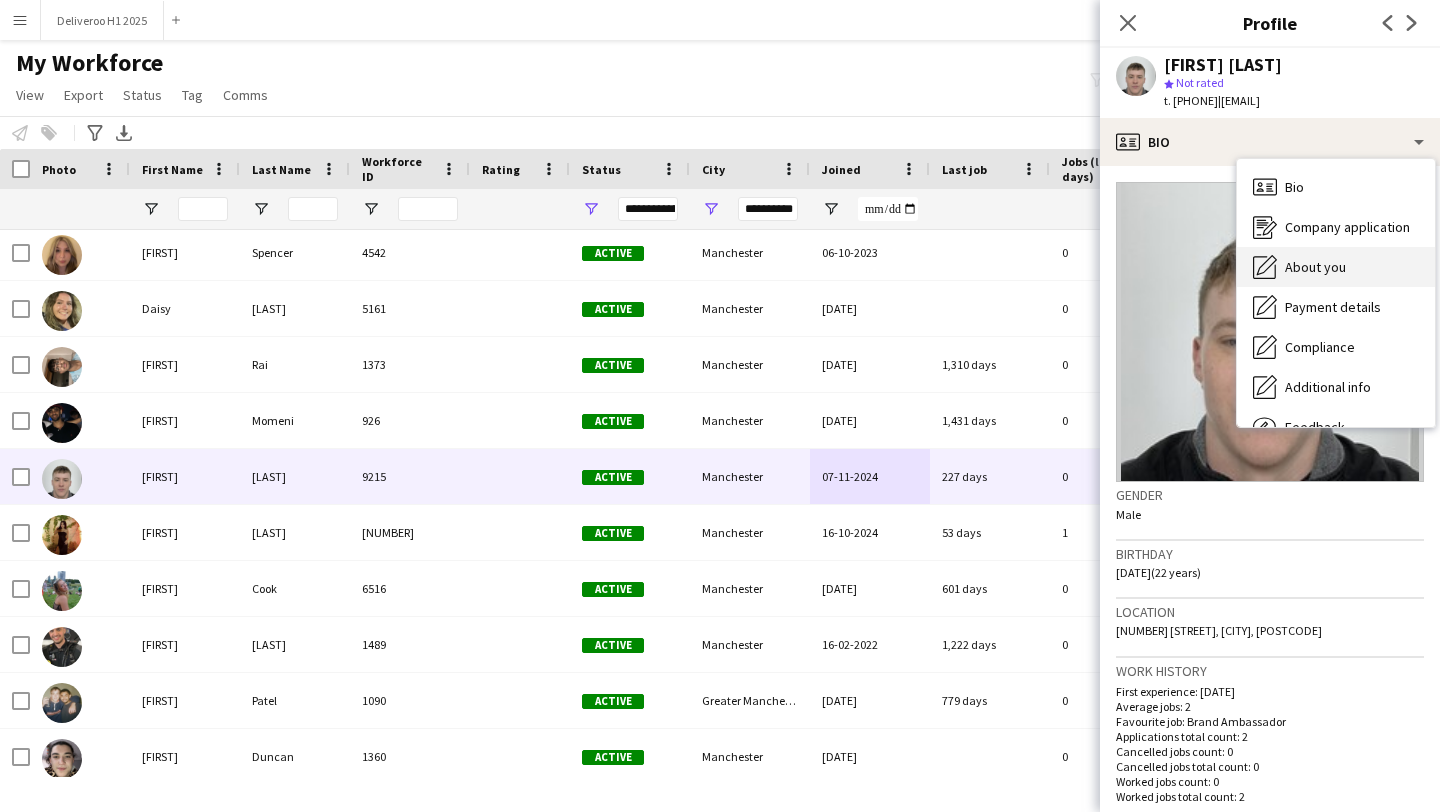 click on "About you" at bounding box center [1315, 267] 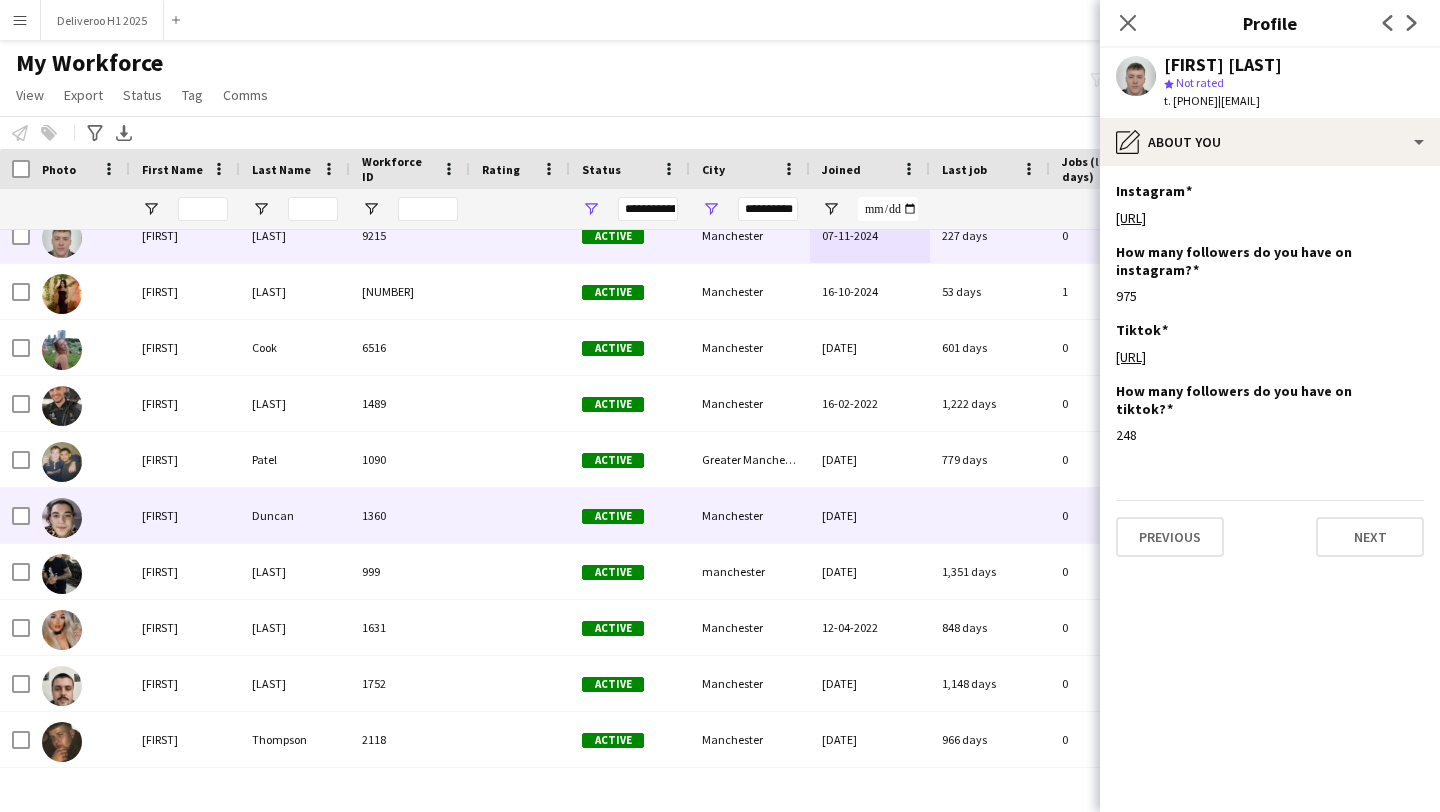 click on "[DATE]" at bounding box center (870, 515) 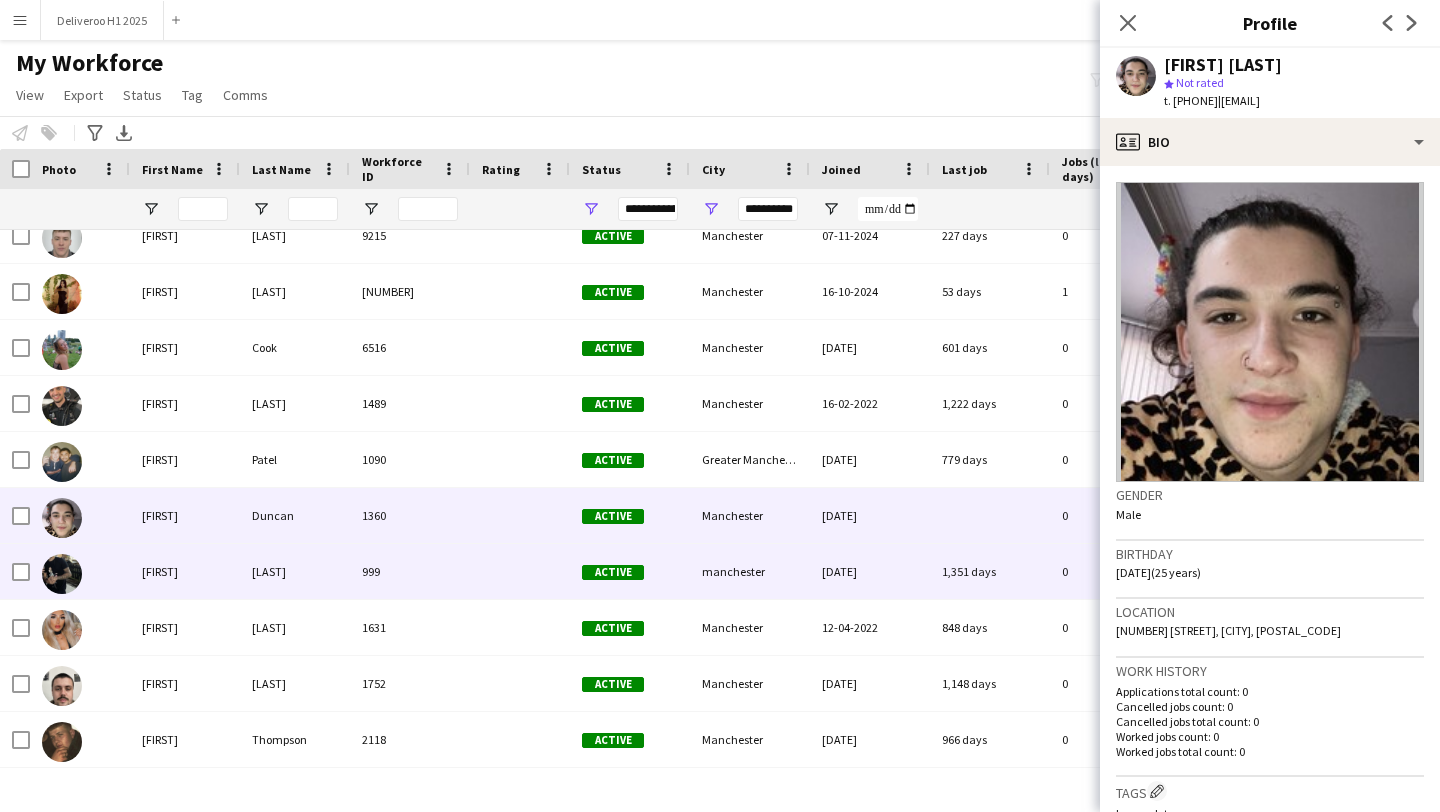 click on "1,351 days" at bounding box center (990, 571) 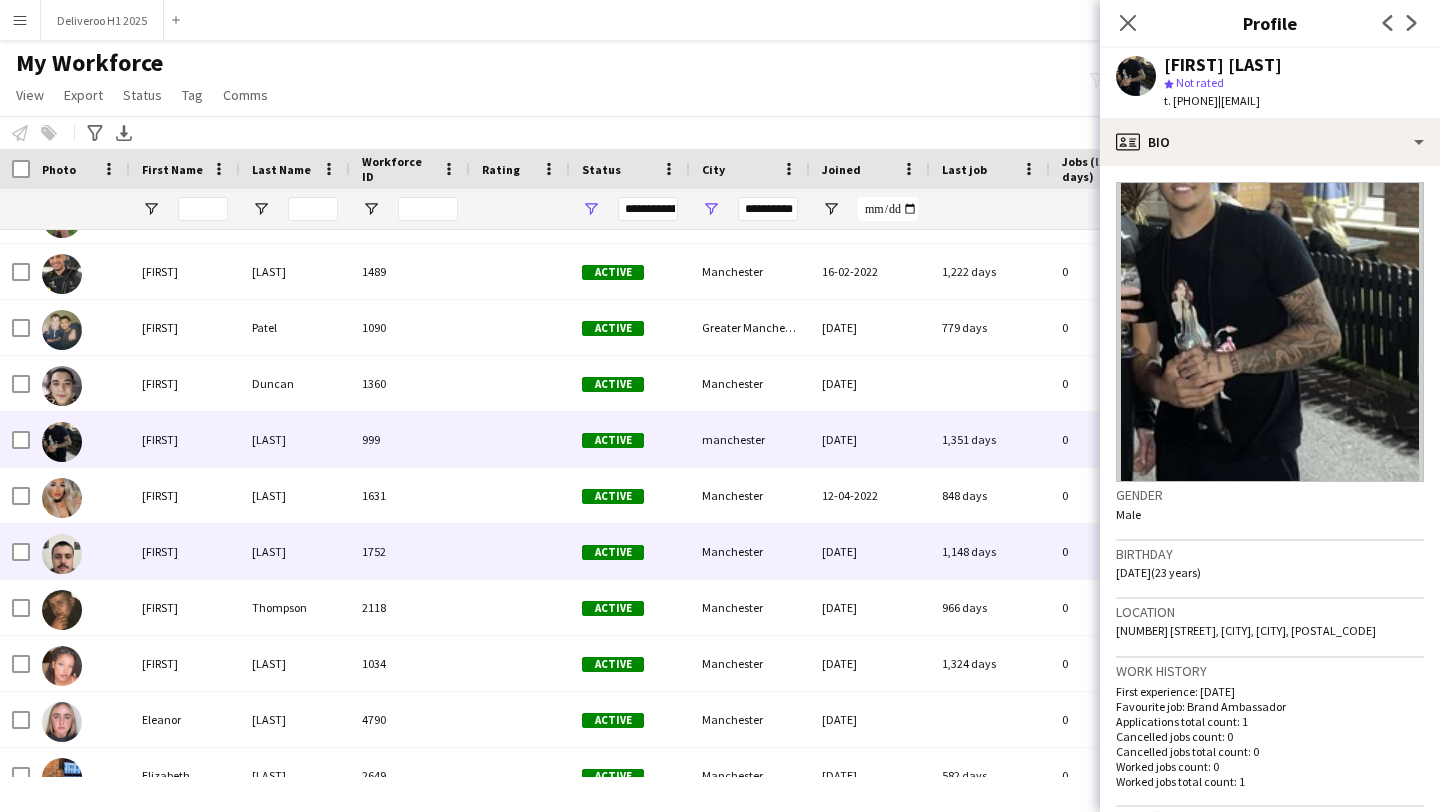 click on "1,148 days" at bounding box center (990, 551) 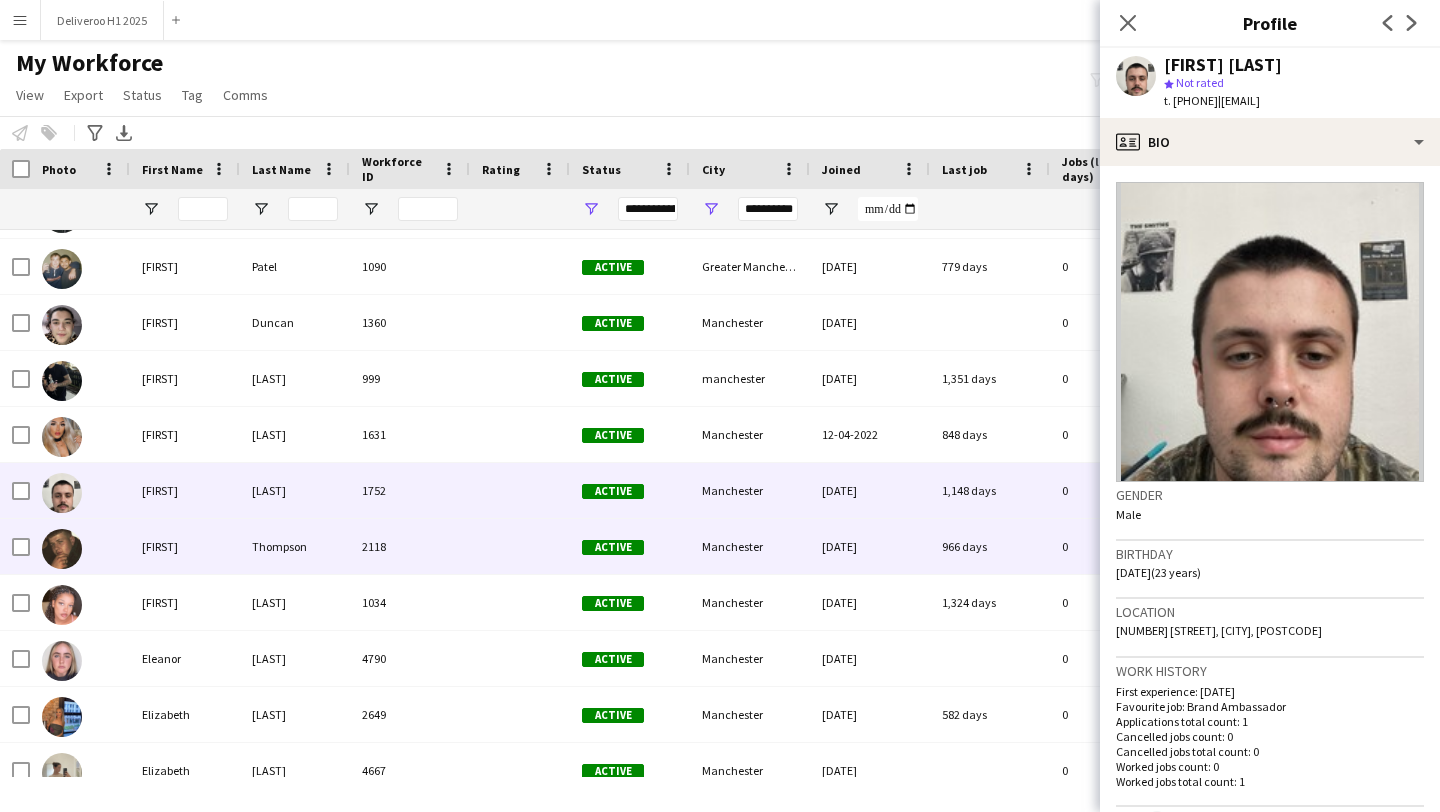 click on "966 days" at bounding box center [990, 546] 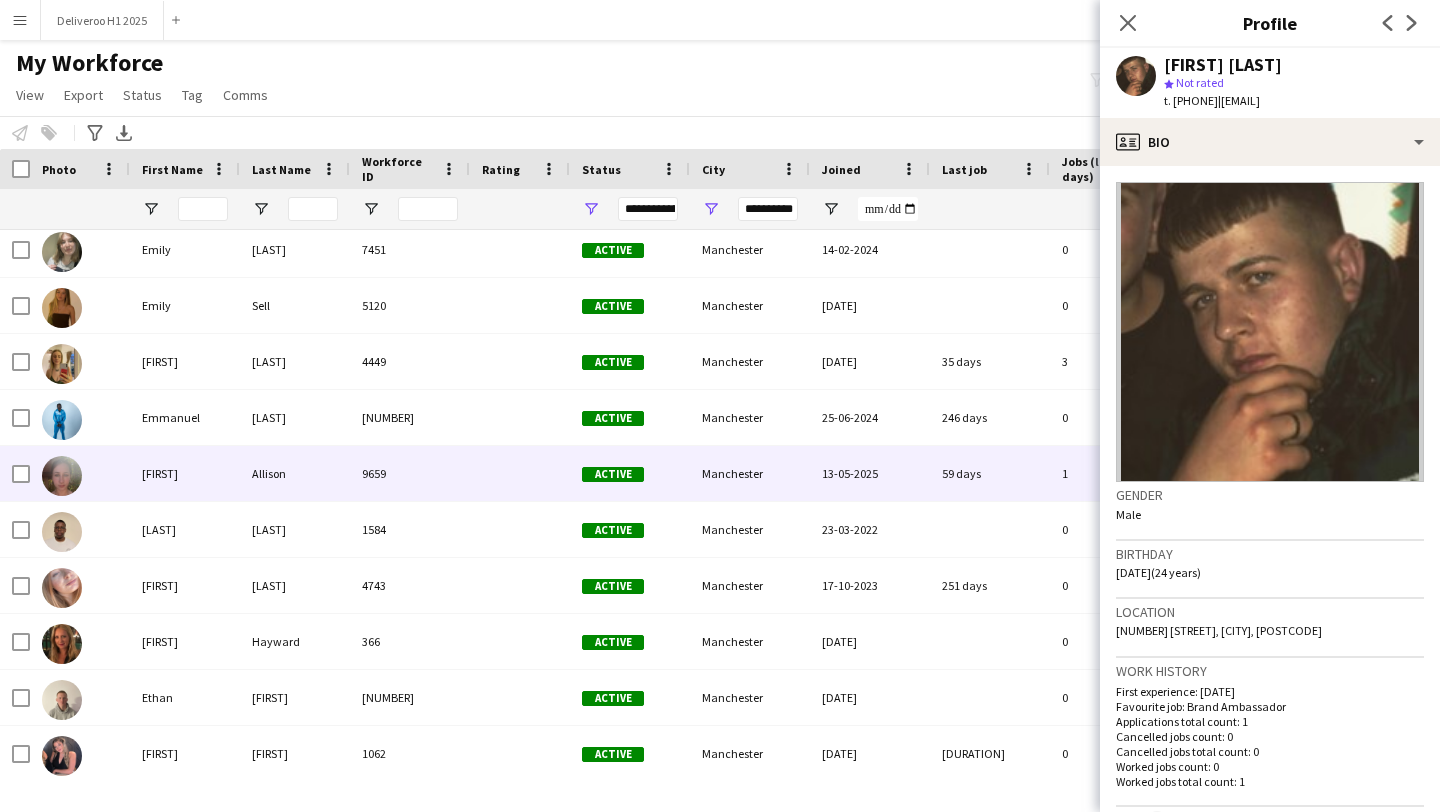 click on "246 days" at bounding box center [990, 417] 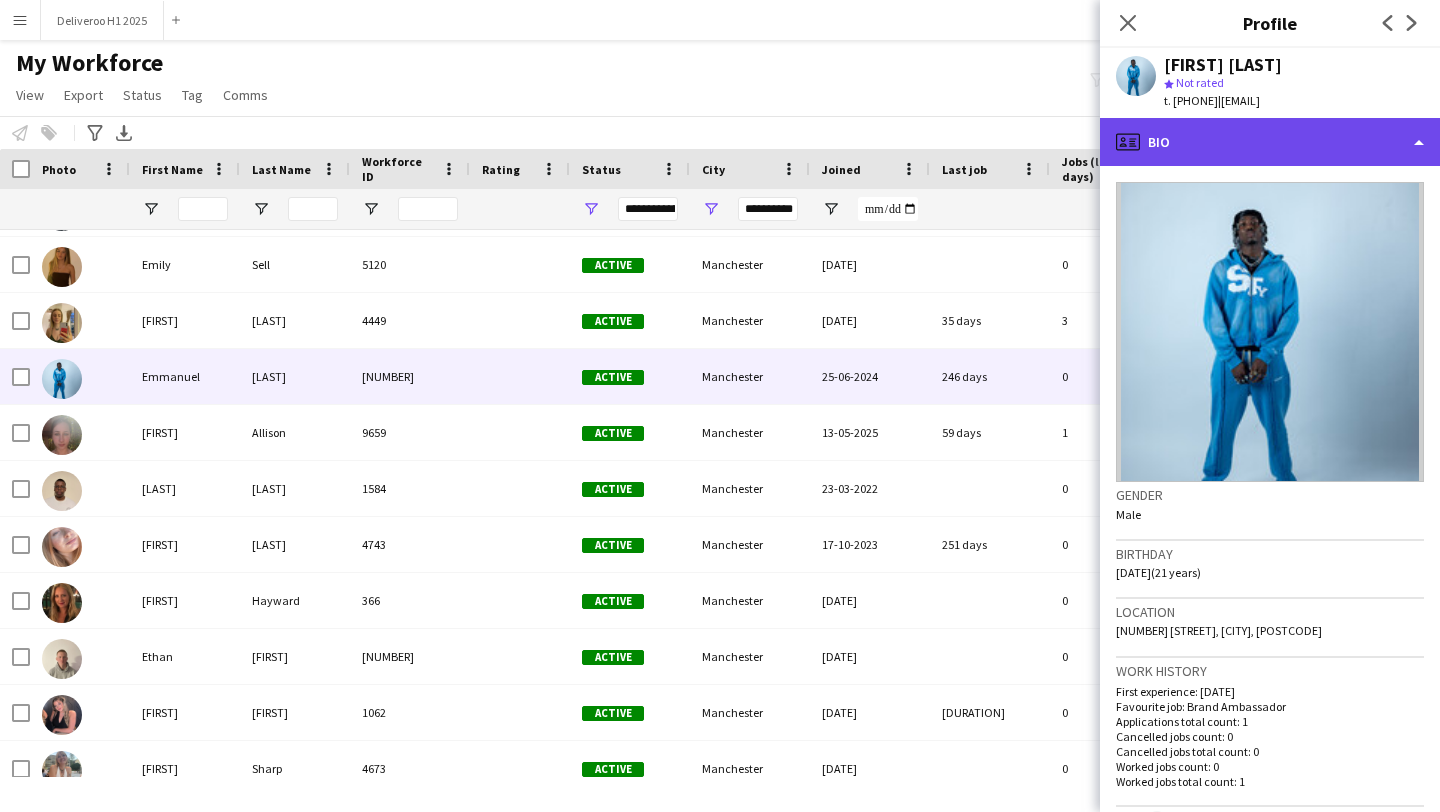 click on "profile
Bio" 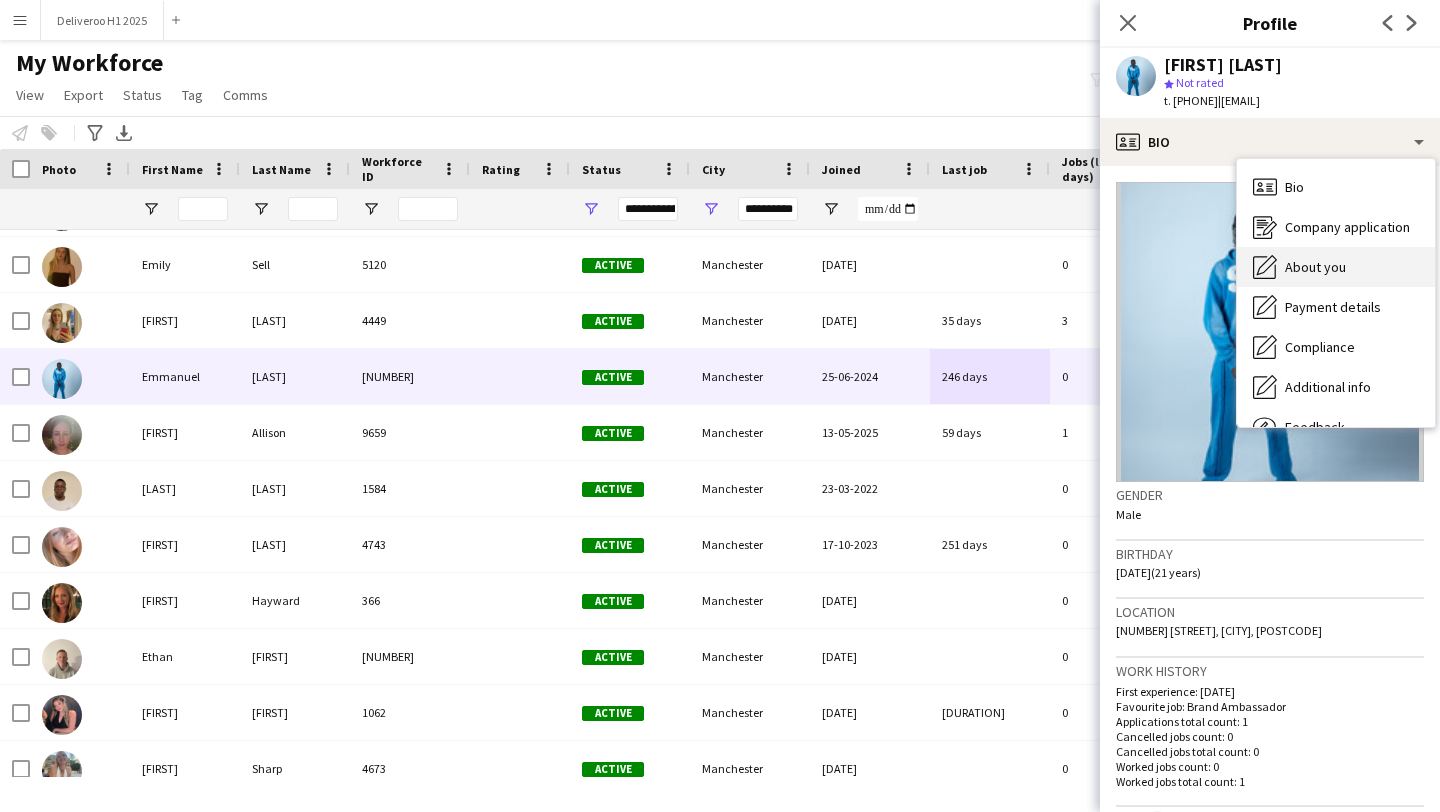 click on "About you" at bounding box center (1315, 267) 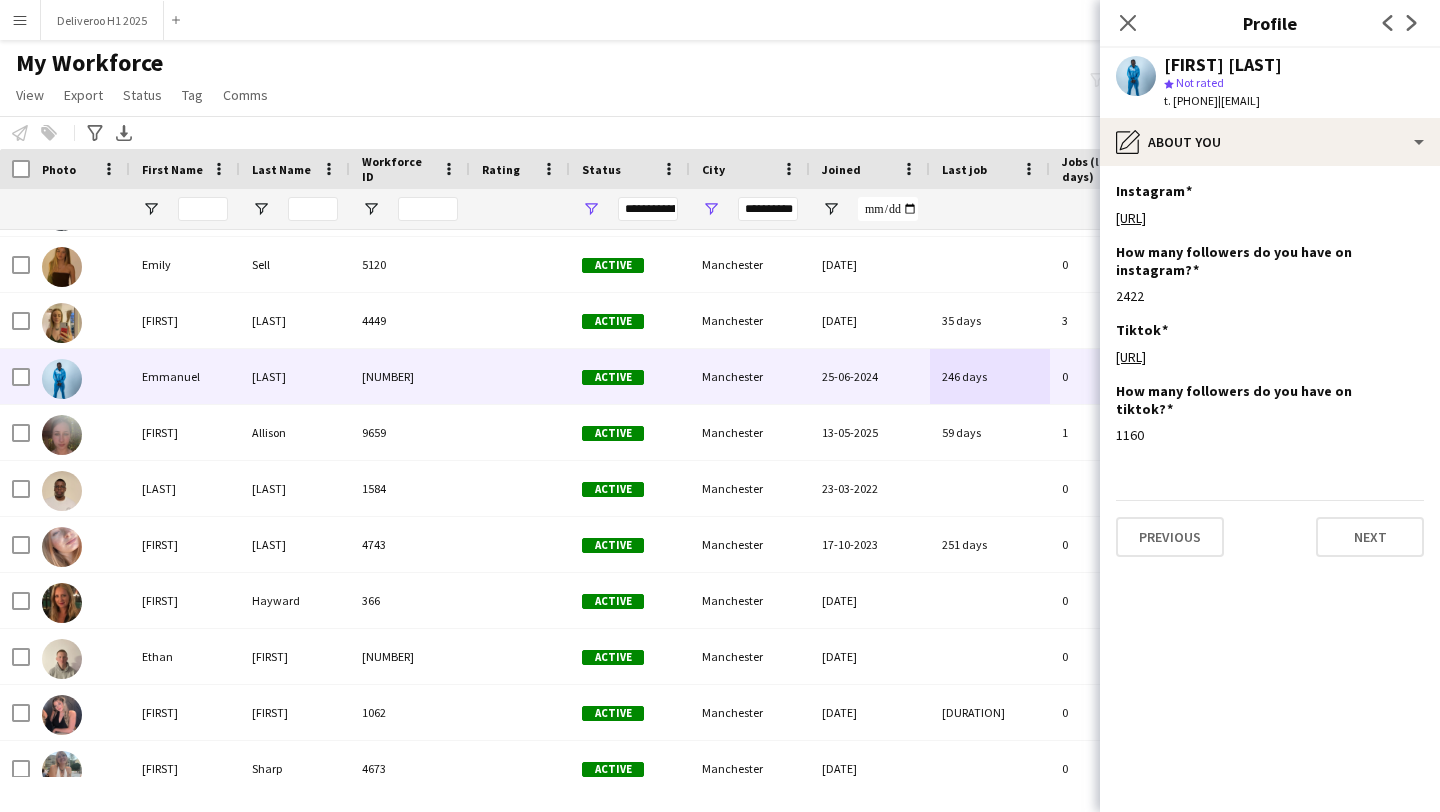 drag, startPoint x: 1256, startPoint y: 104, endPoint x: 1176, endPoint y: 103, distance: 80.00625 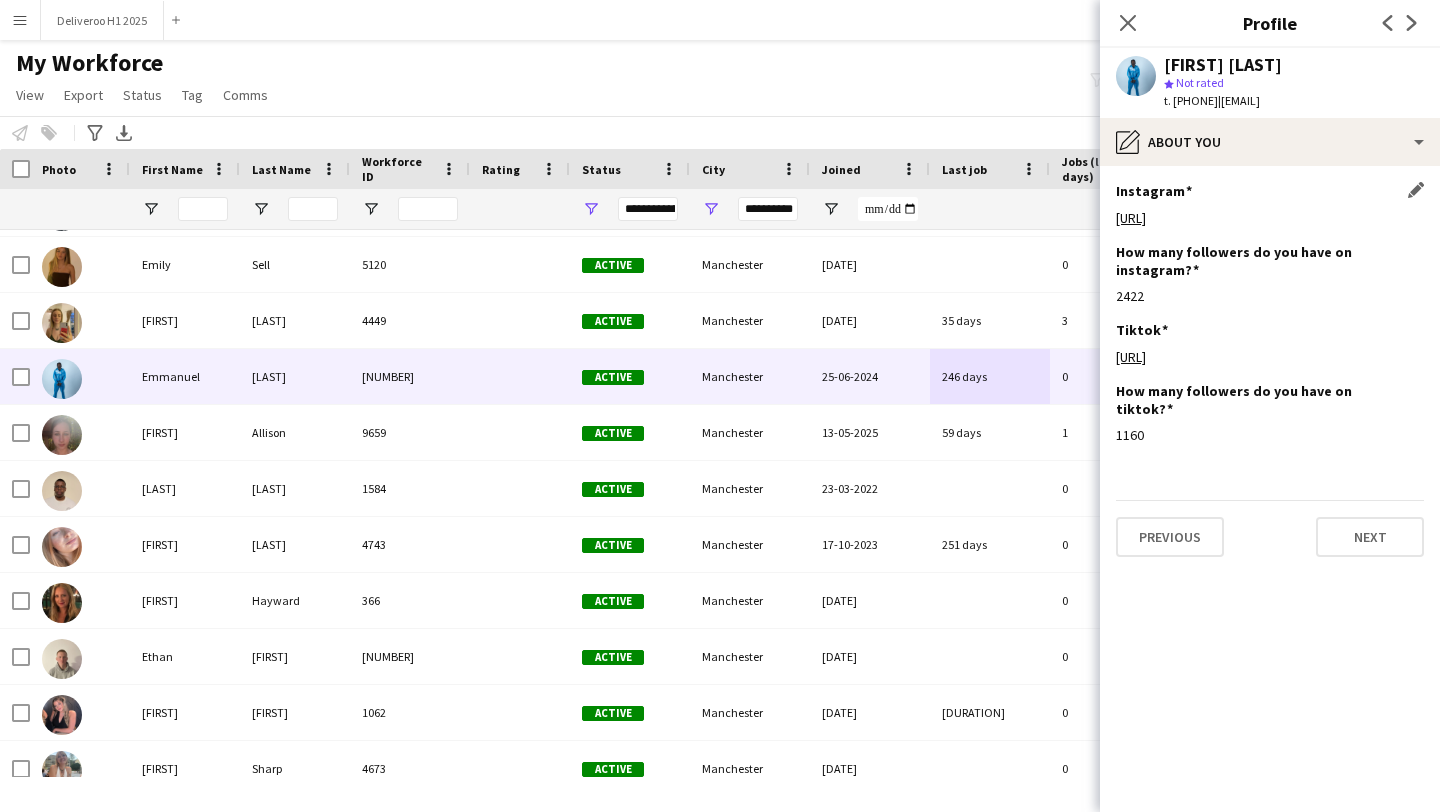 copy on "[PHONE]" 